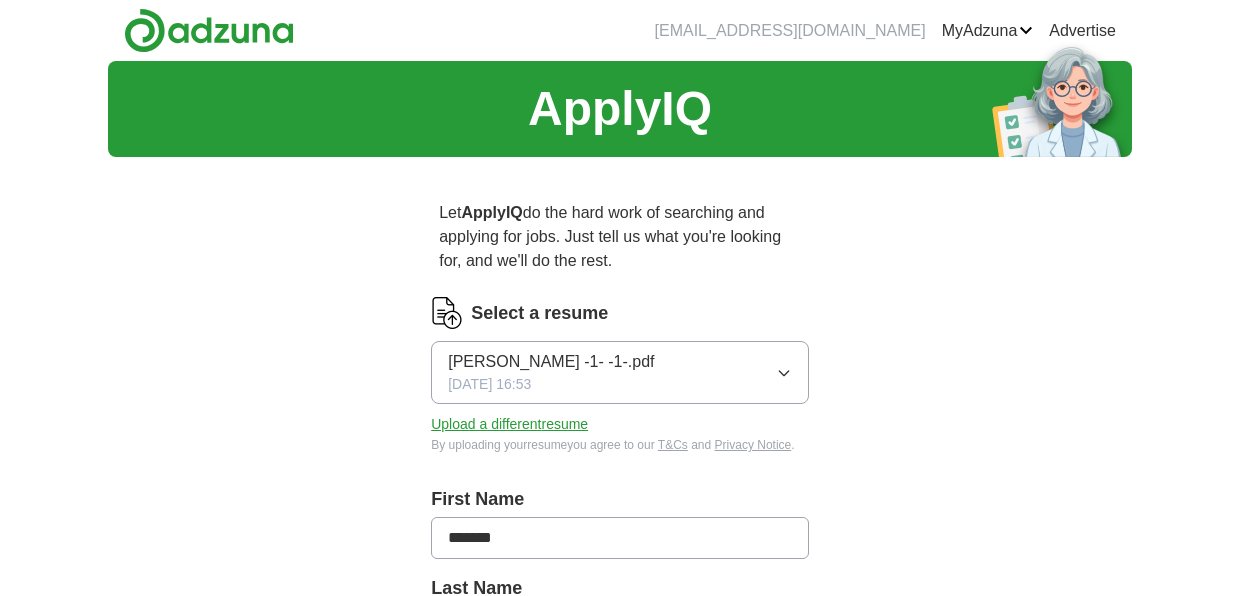 scroll, scrollTop: 800, scrollLeft: 0, axis: vertical 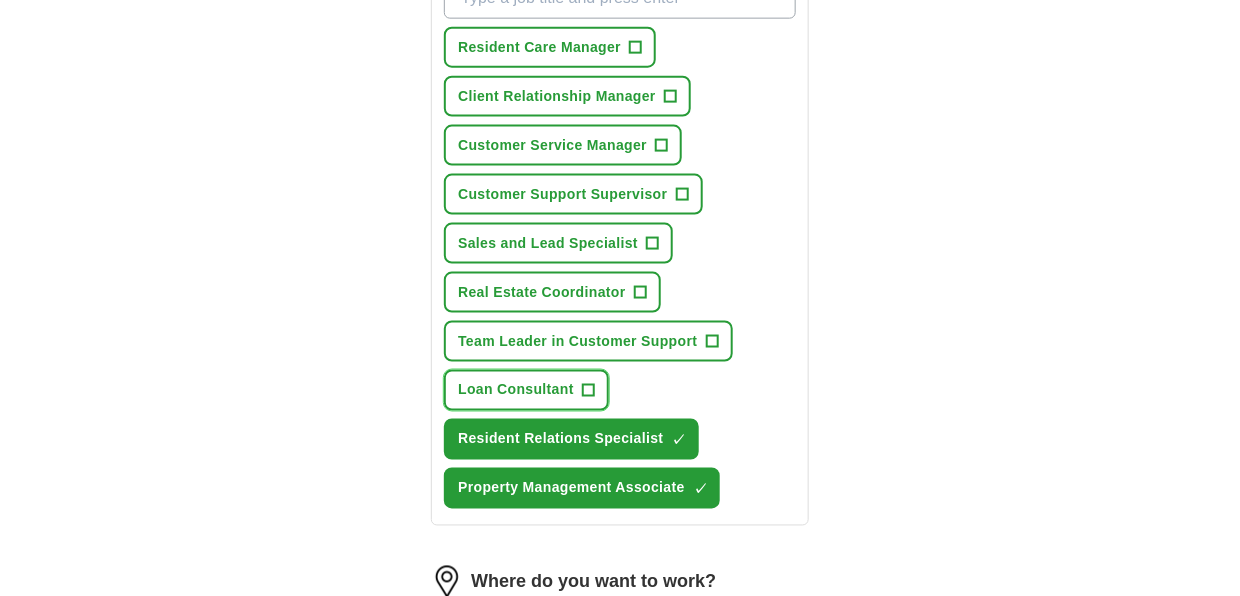 click on "+" at bounding box center [588, 391] 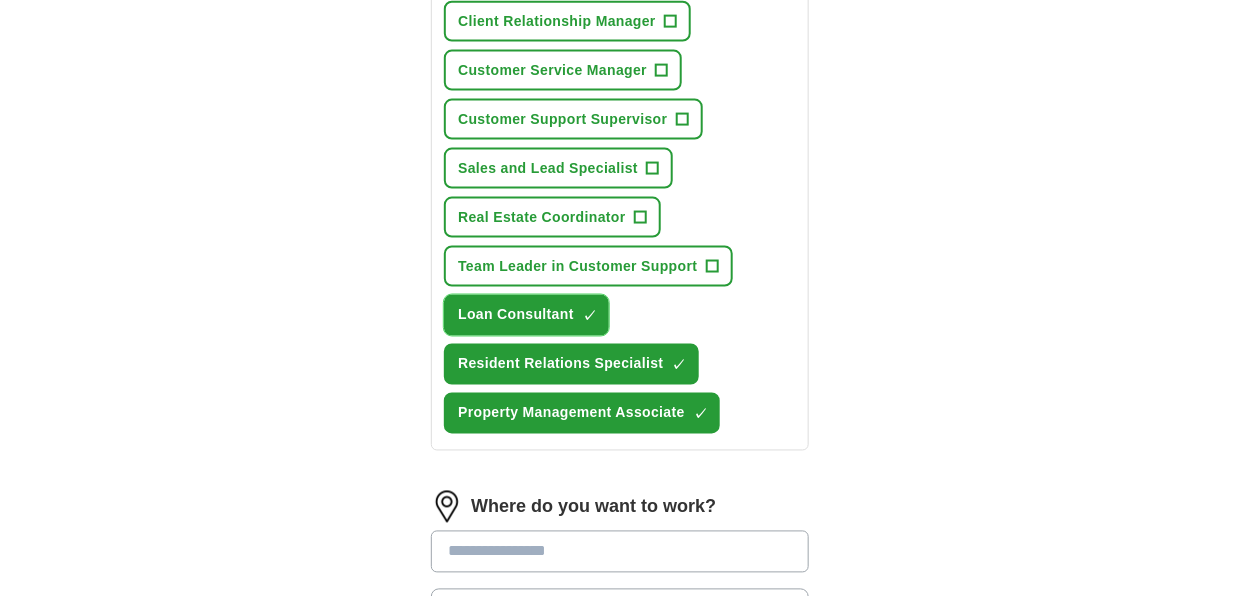 scroll, scrollTop: 1100, scrollLeft: 0, axis: vertical 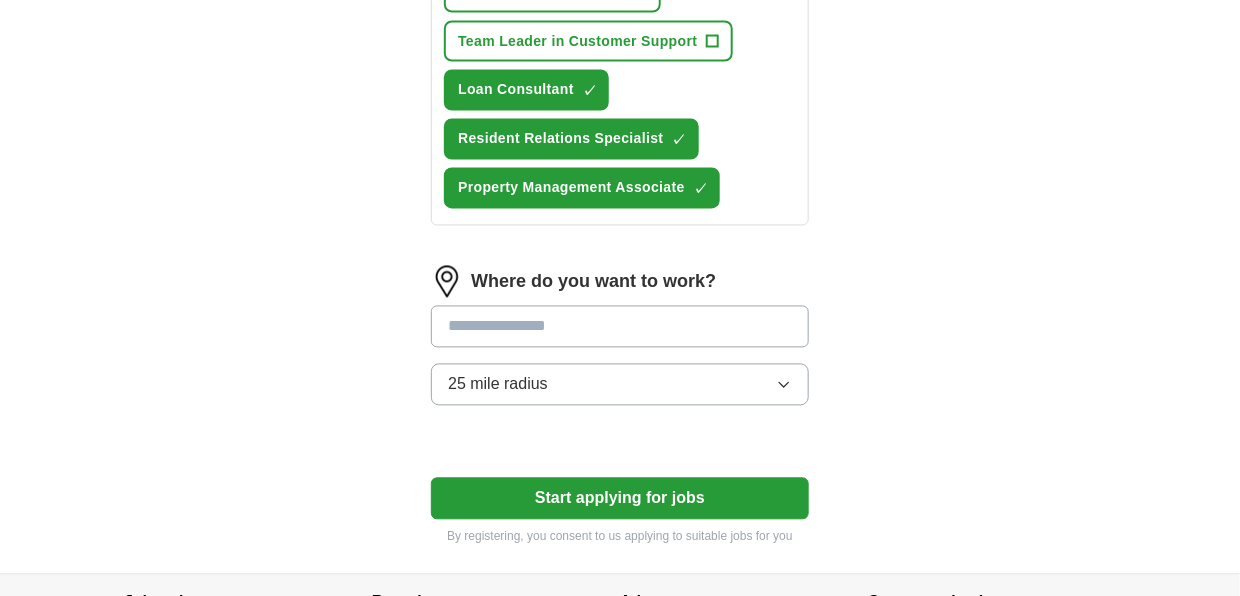 click at bounding box center (620, 327) 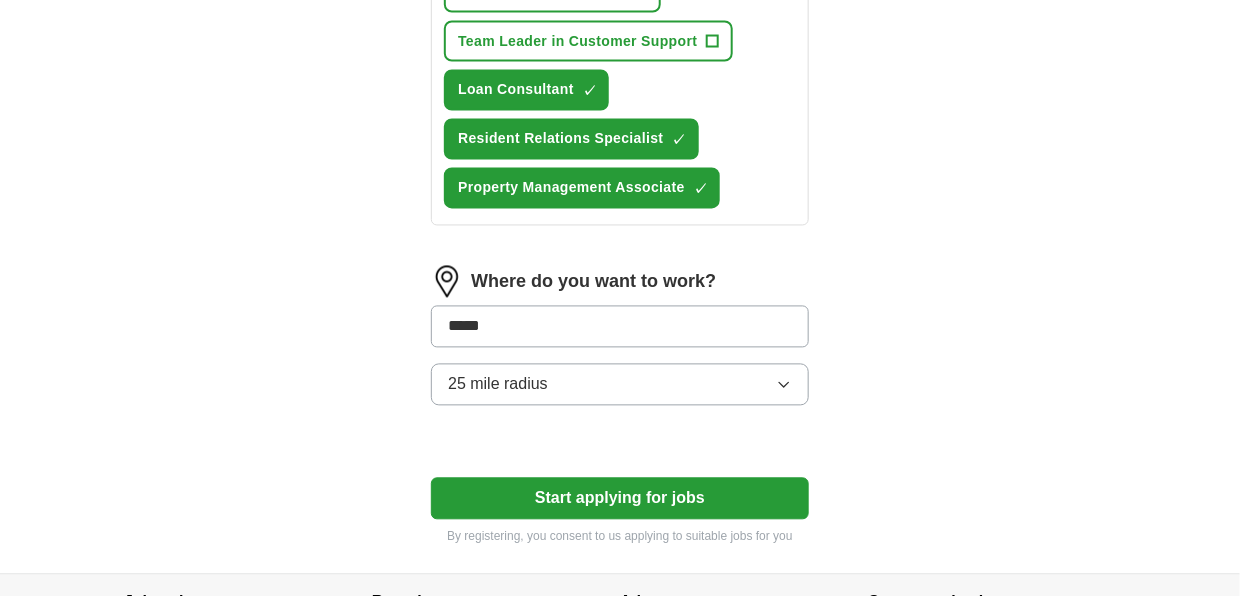 type on "******" 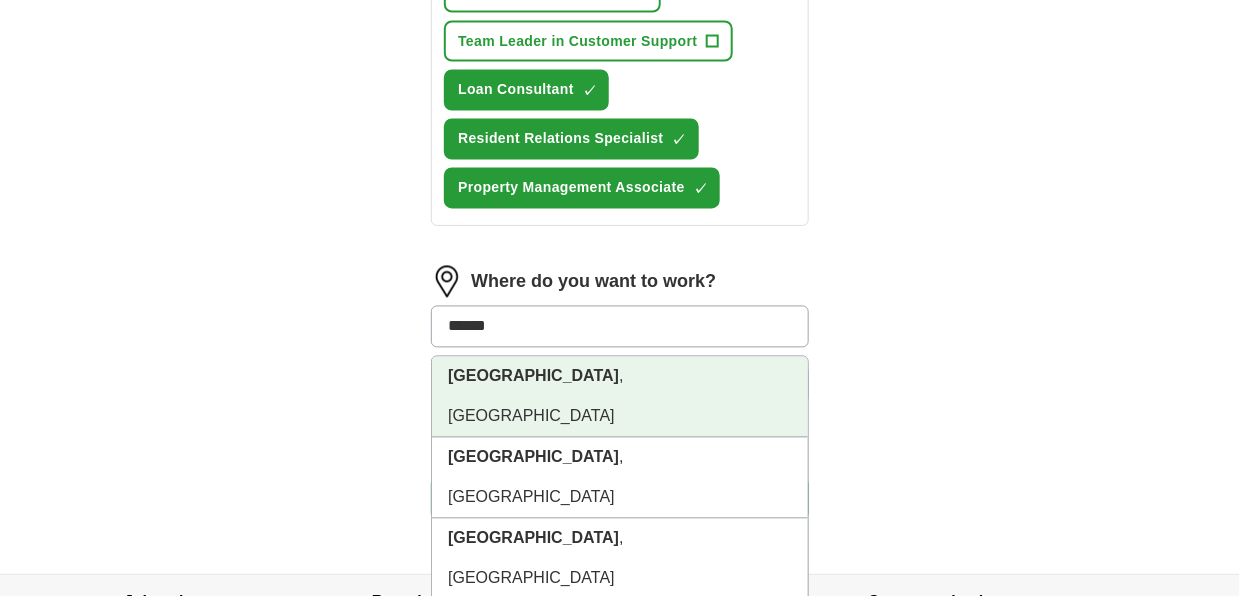 click on "Dallas , TX" at bounding box center (620, 397) 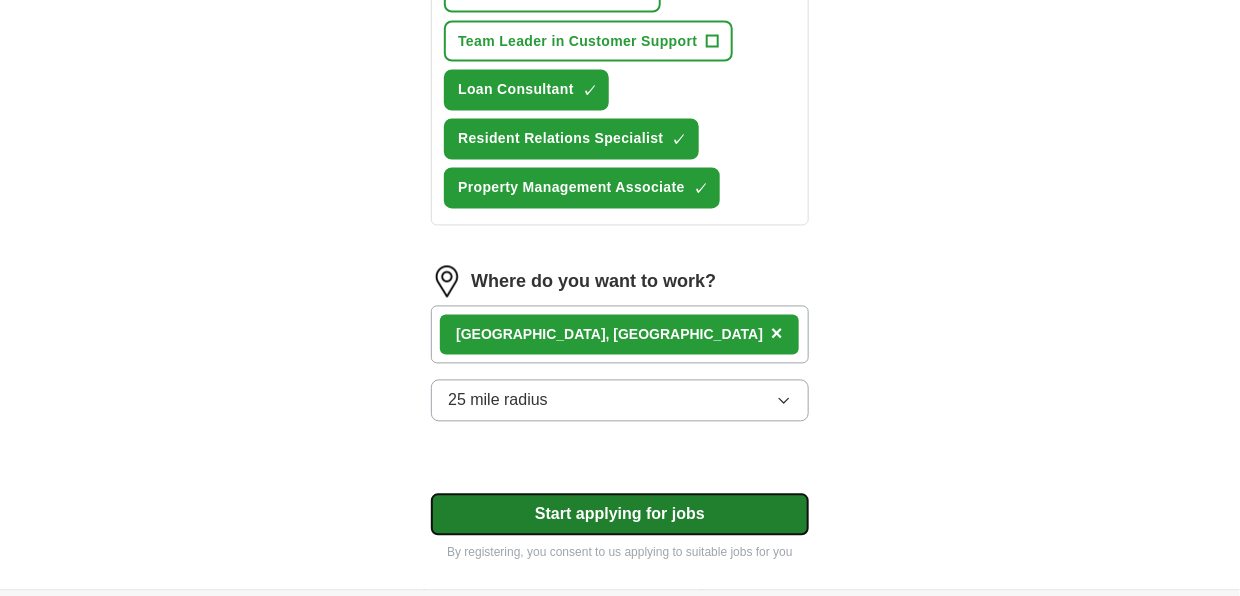 click on "Start applying for jobs" at bounding box center (620, 515) 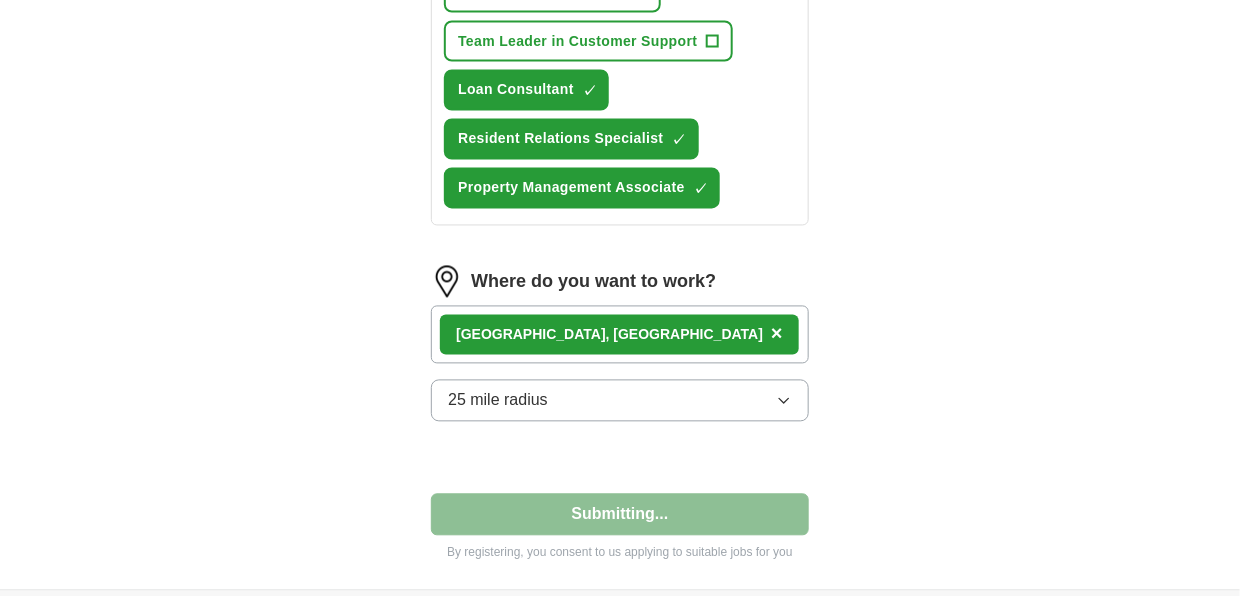 select on "**" 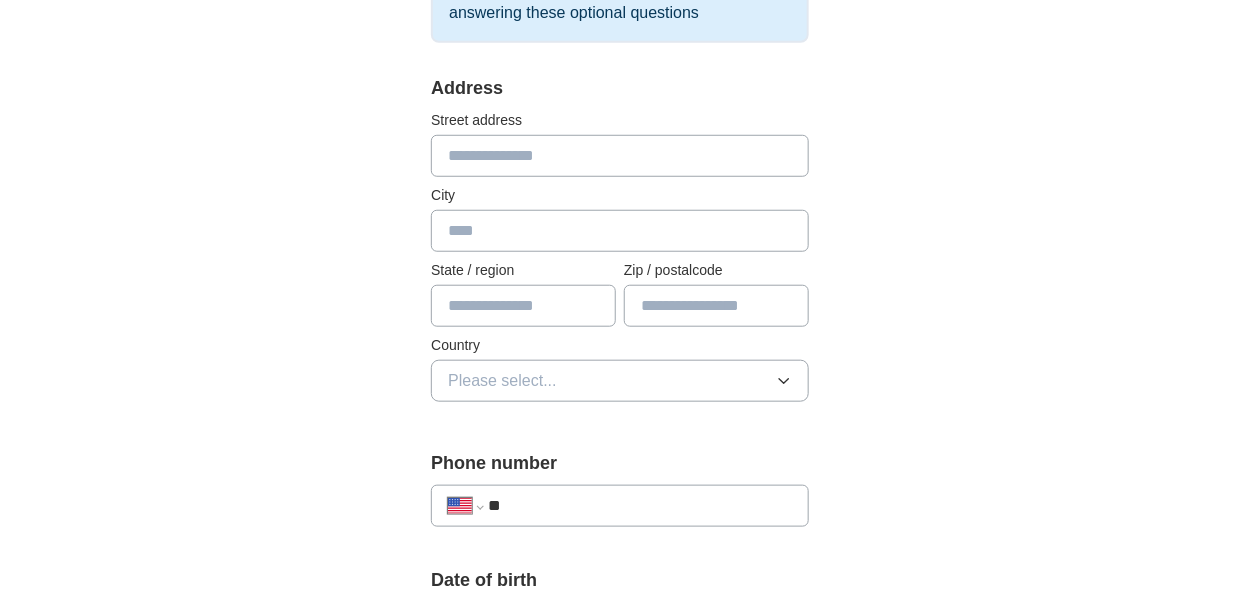 scroll, scrollTop: 300, scrollLeft: 0, axis: vertical 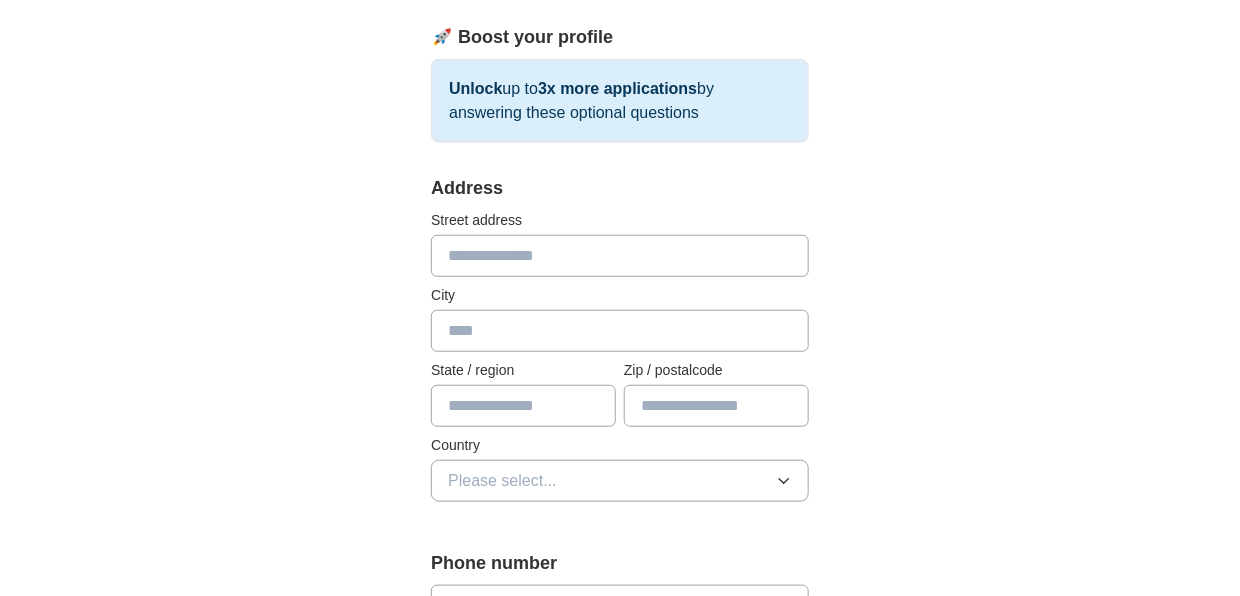 click at bounding box center [620, 256] 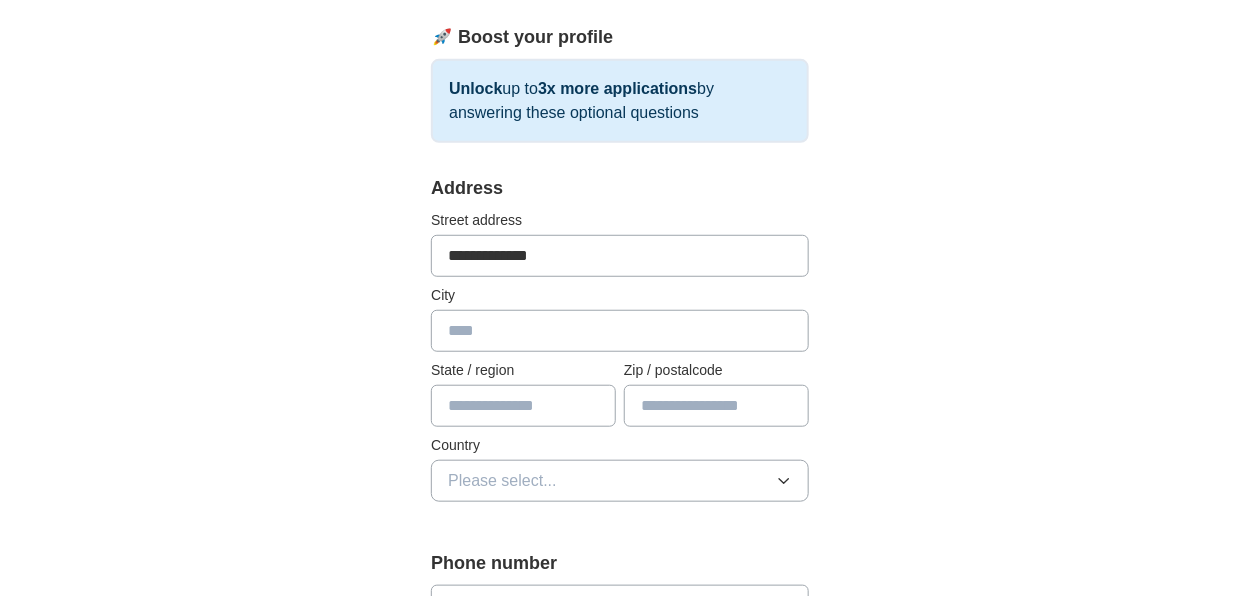 type on "**********" 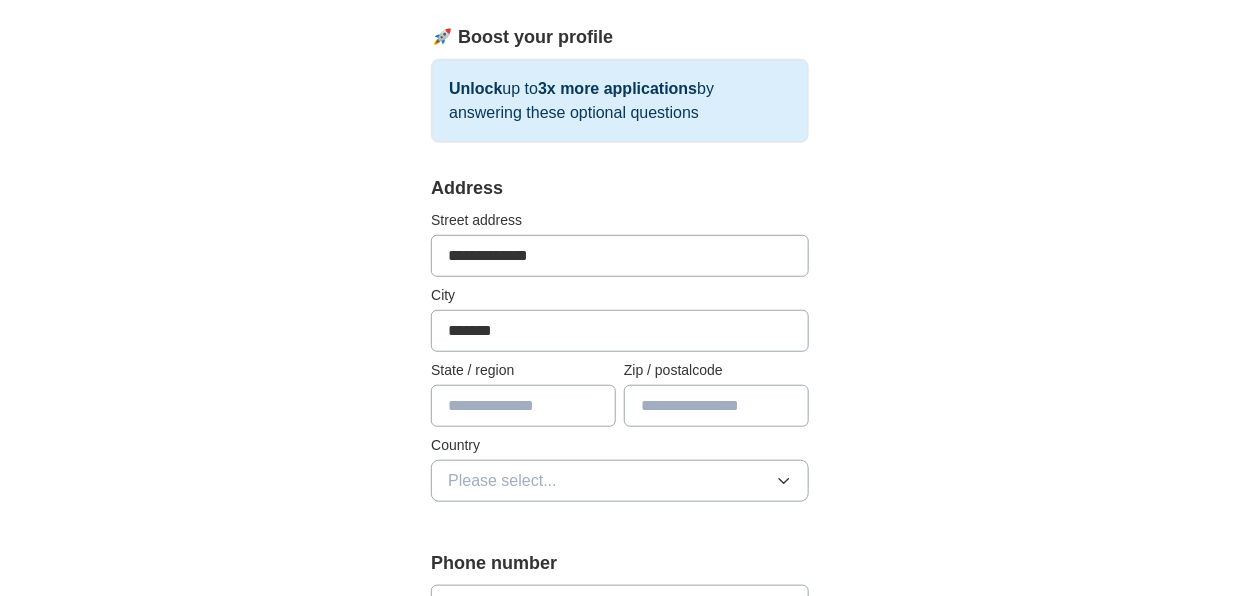 type on "*******" 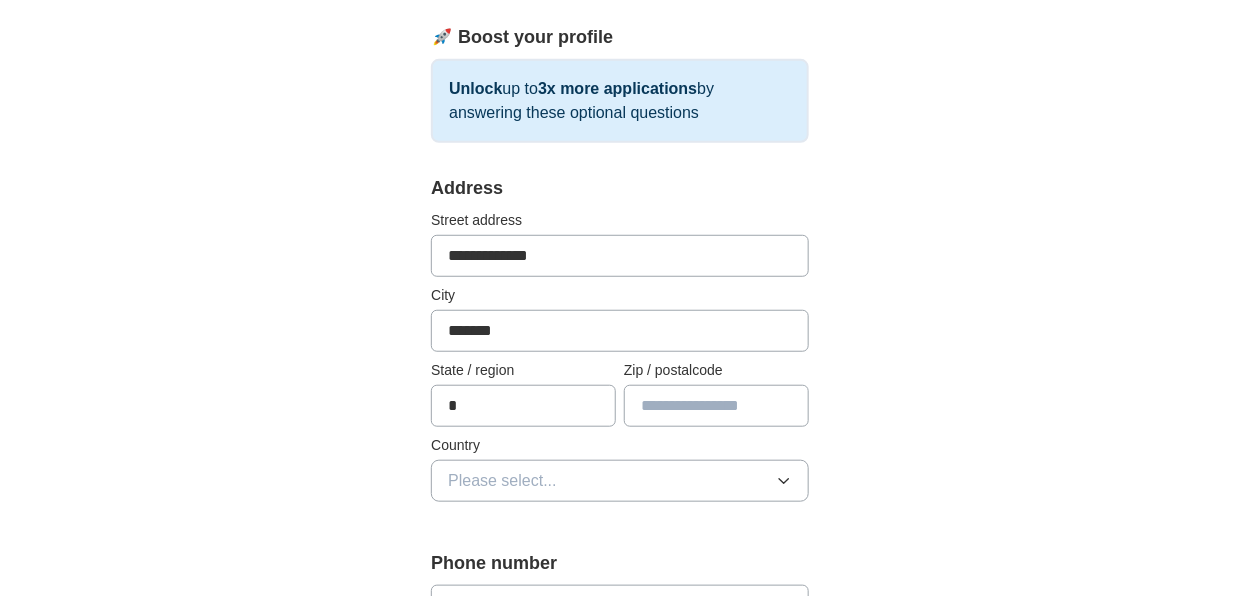type on "**" 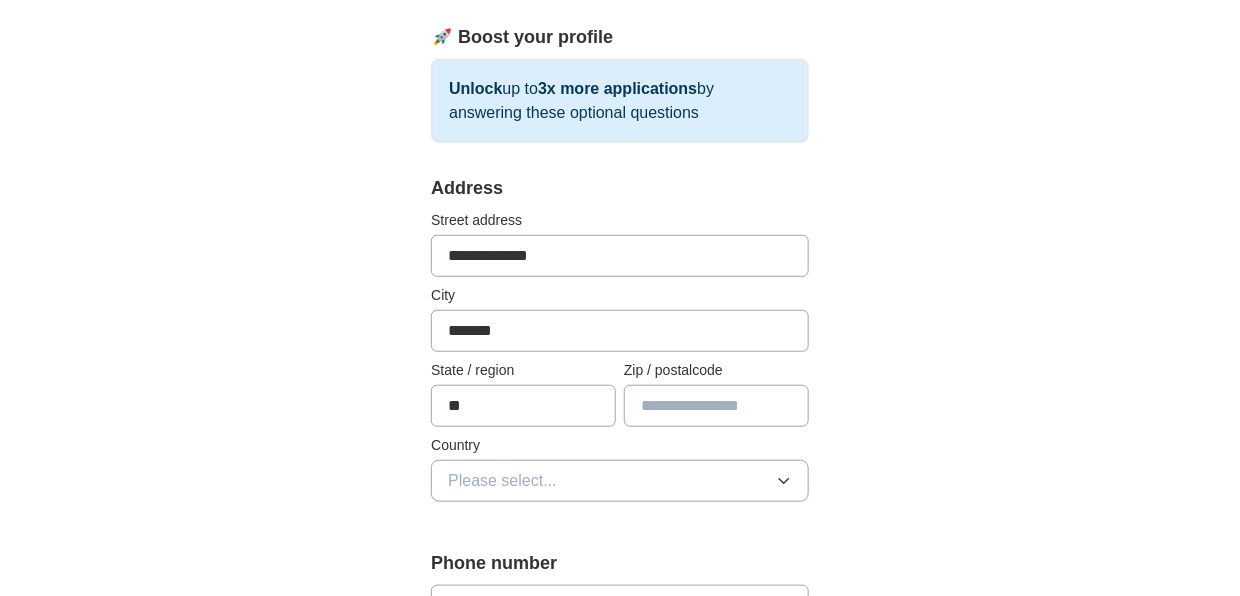 type on "*****" 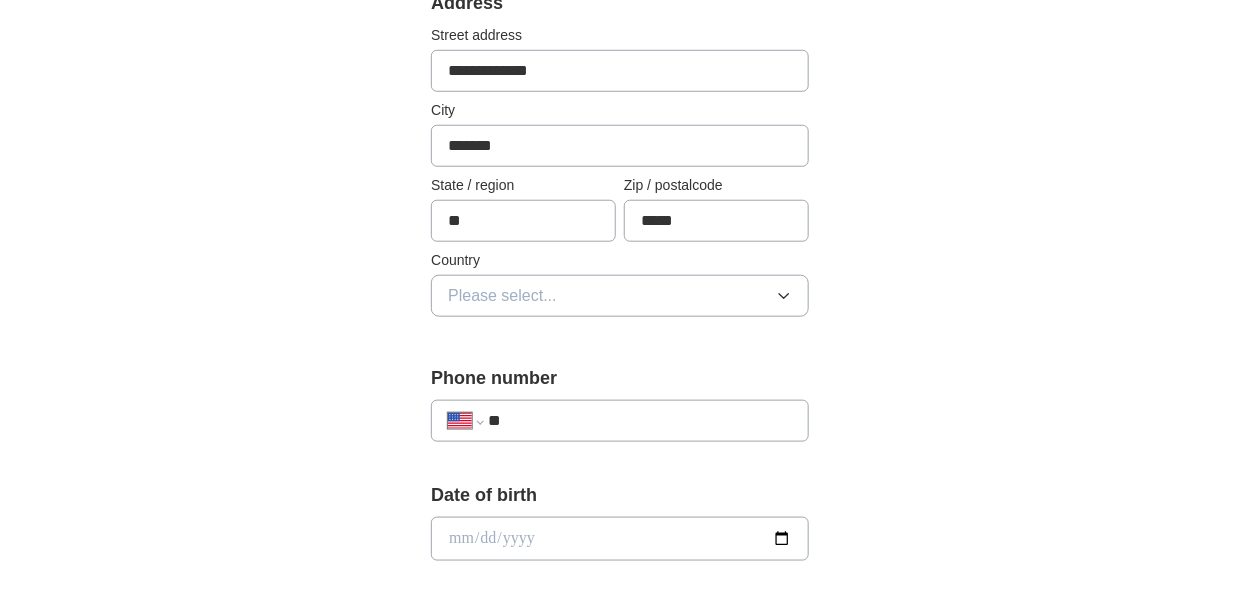 scroll, scrollTop: 500, scrollLeft: 0, axis: vertical 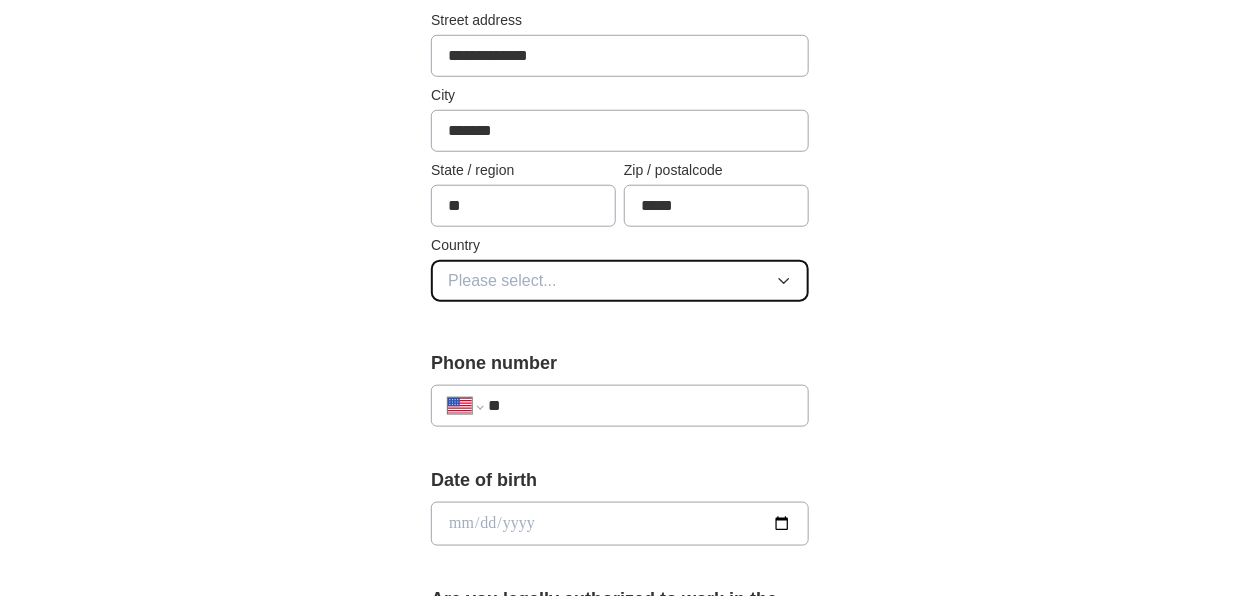 click 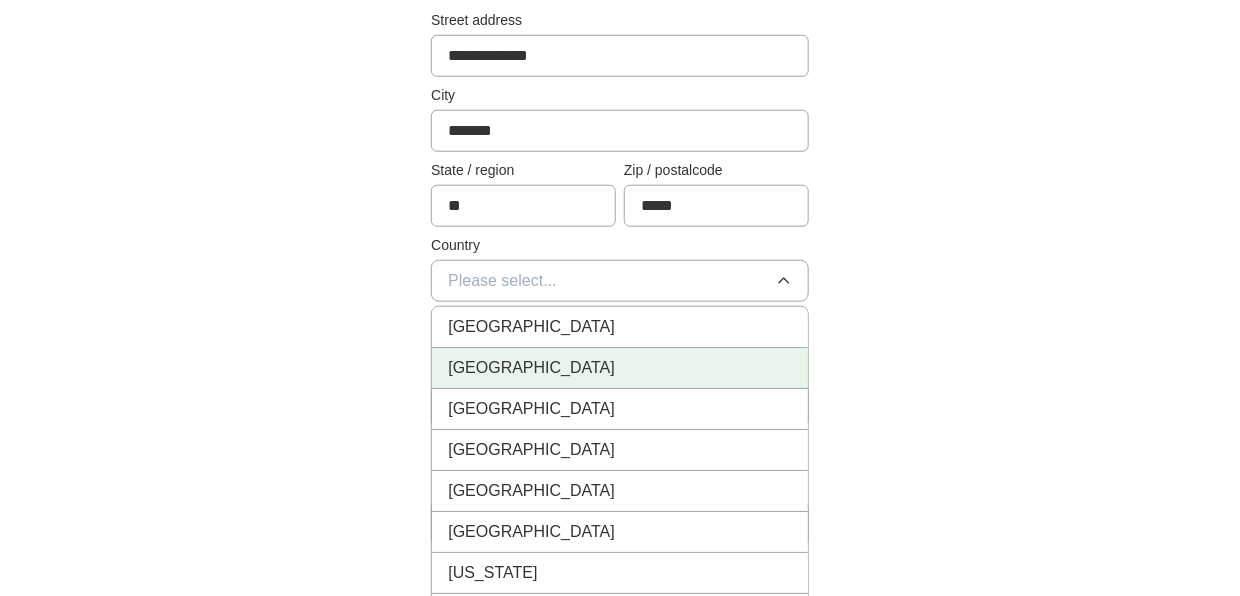click on "United States" at bounding box center (620, 368) 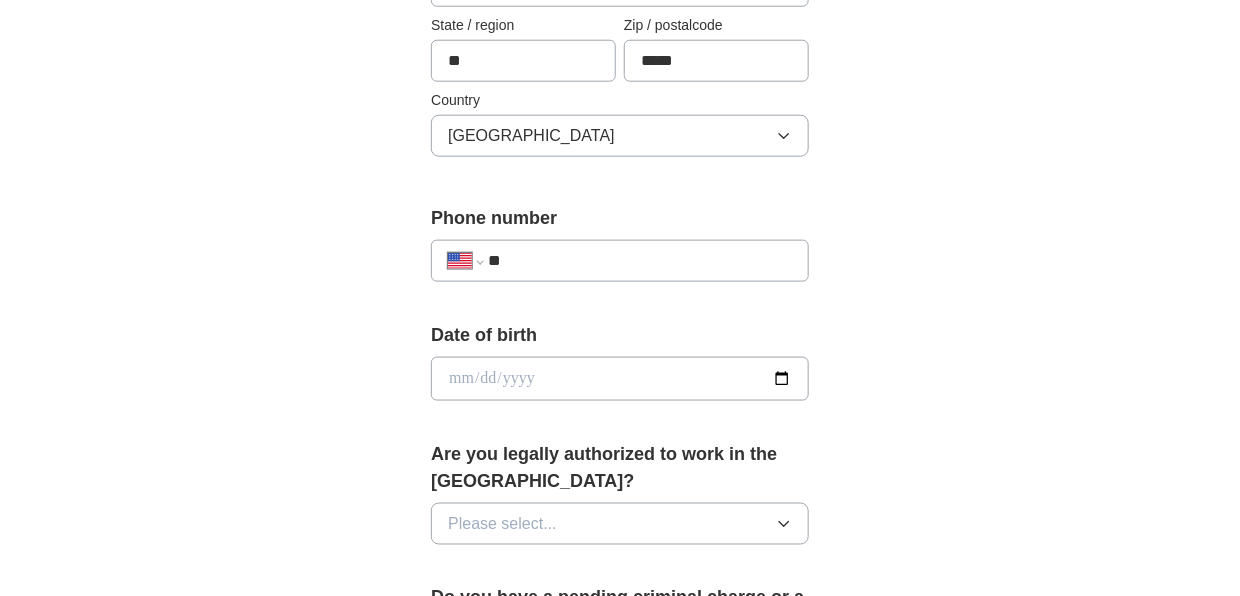 scroll, scrollTop: 700, scrollLeft: 0, axis: vertical 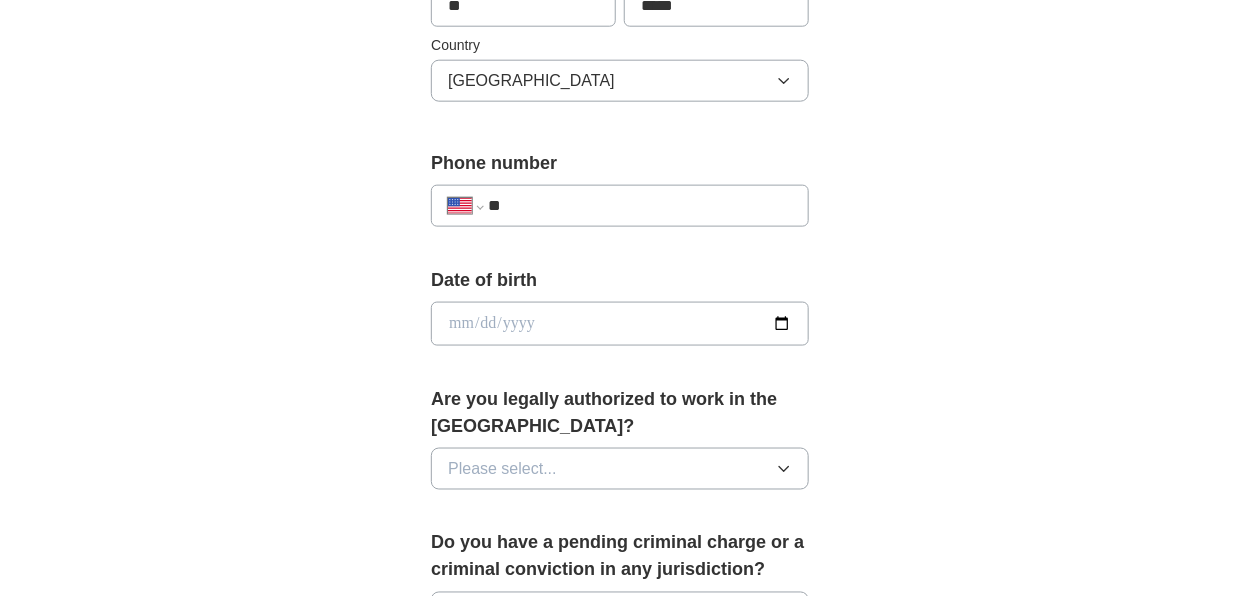 click on "**" at bounding box center (640, 206) 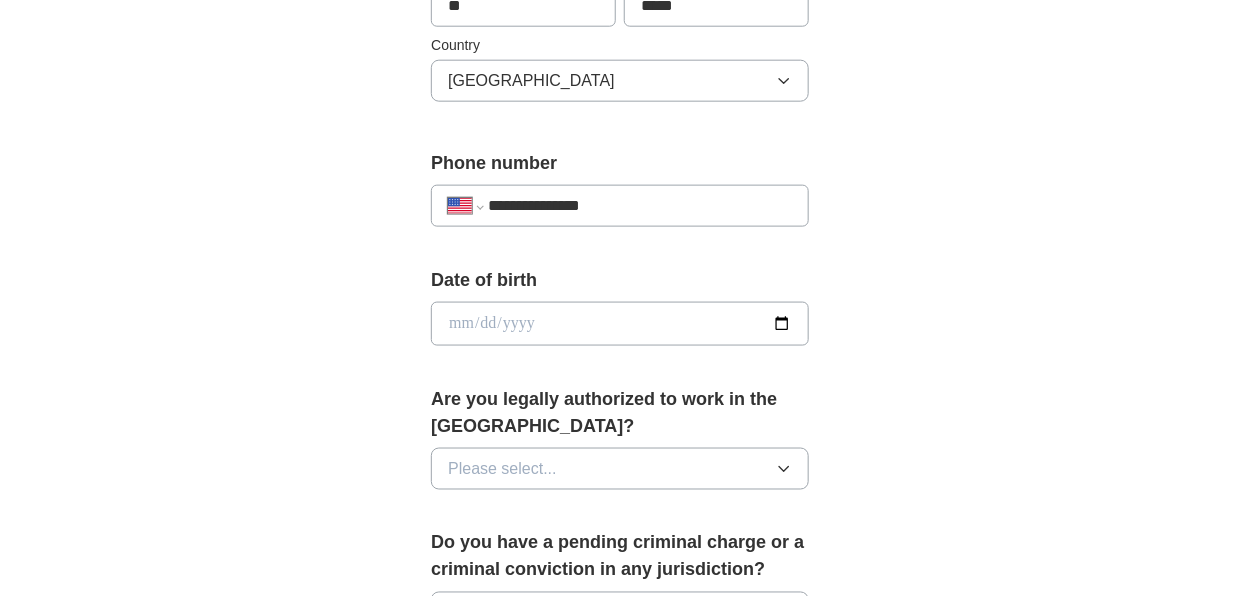 type on "**********" 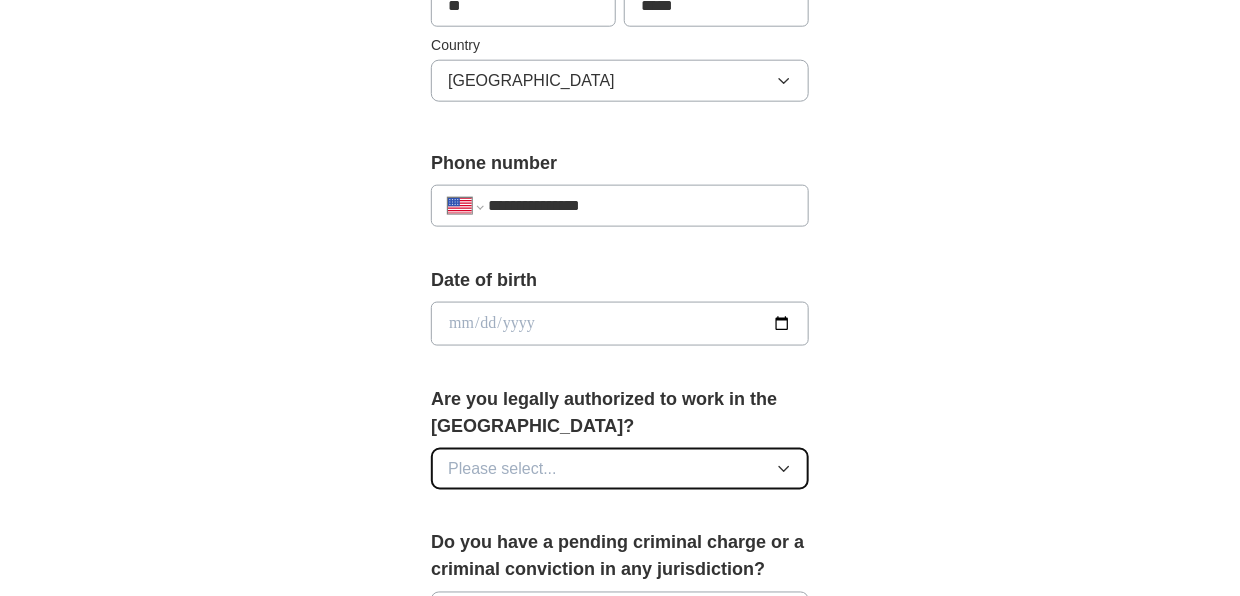 click 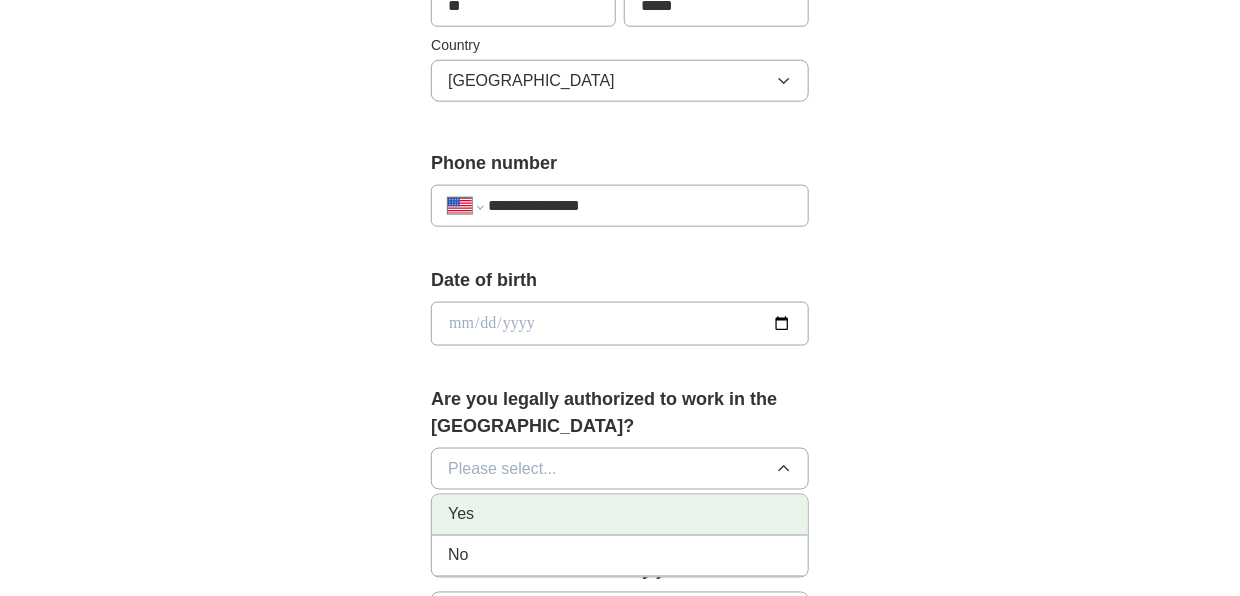 click on "Yes" at bounding box center [620, 515] 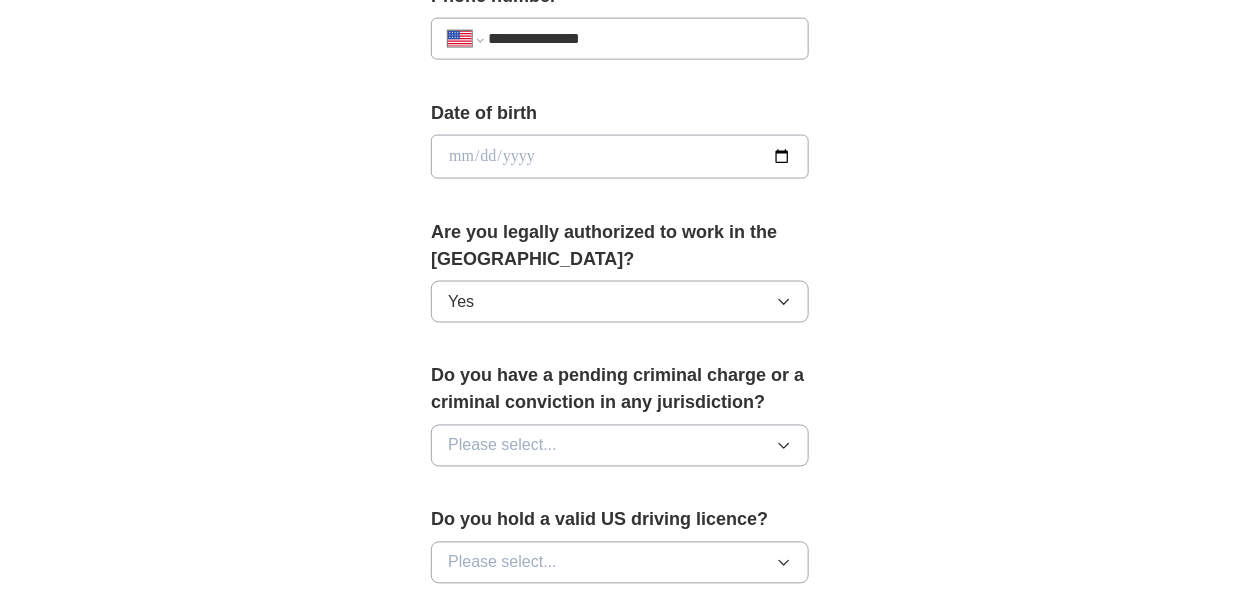 scroll, scrollTop: 900, scrollLeft: 0, axis: vertical 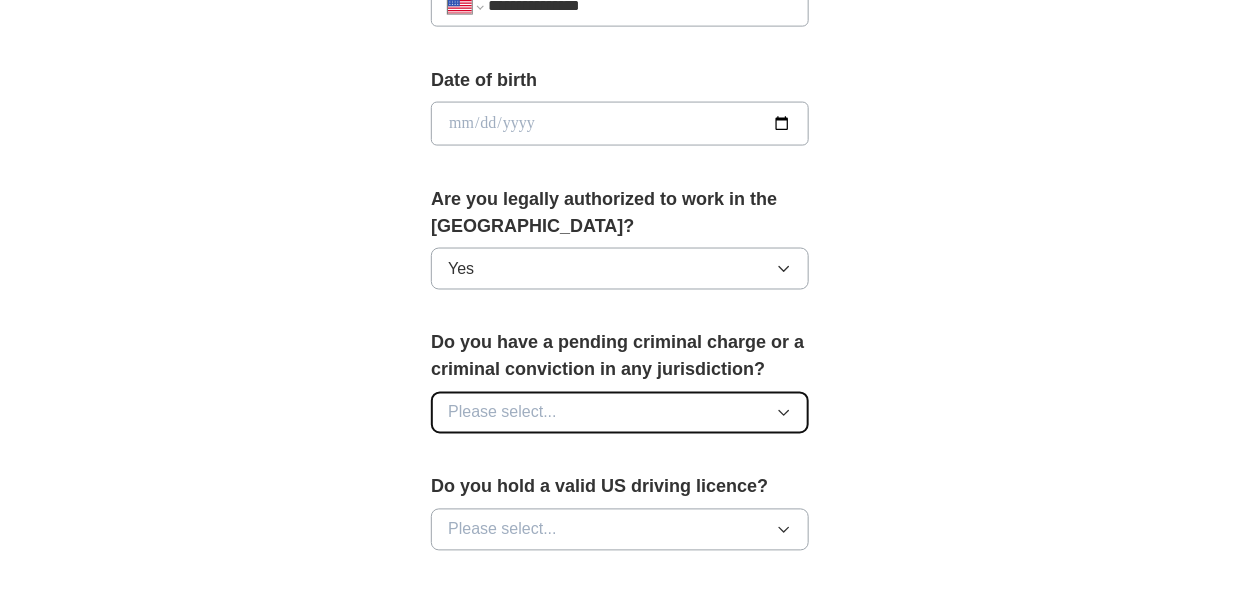 click 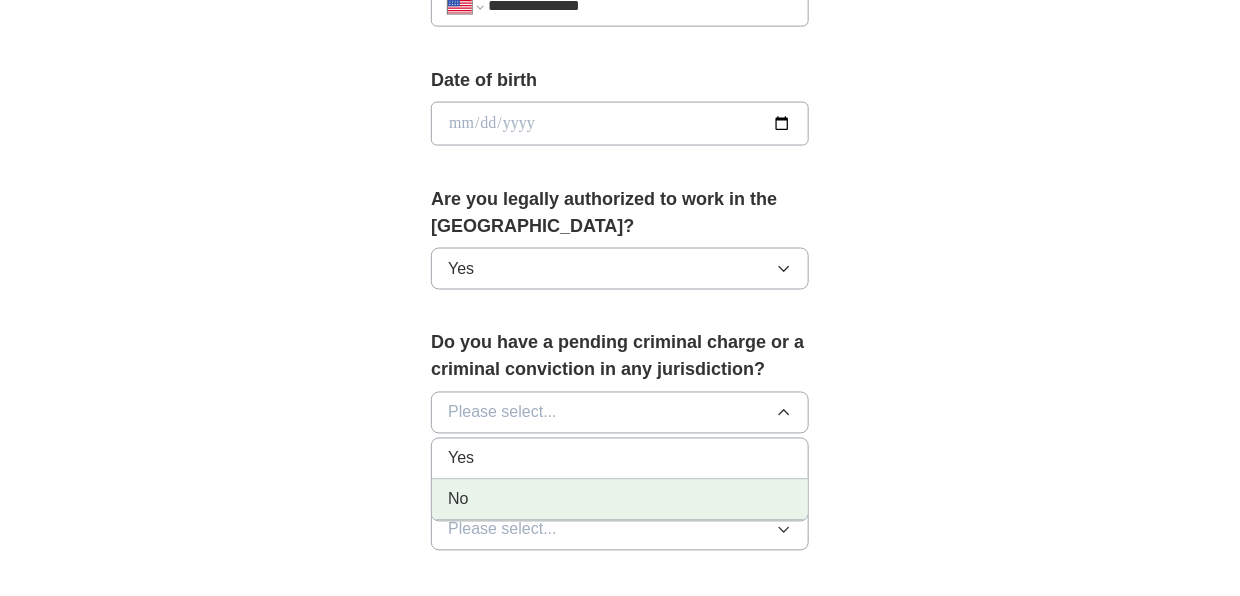 click on "No" at bounding box center [620, 500] 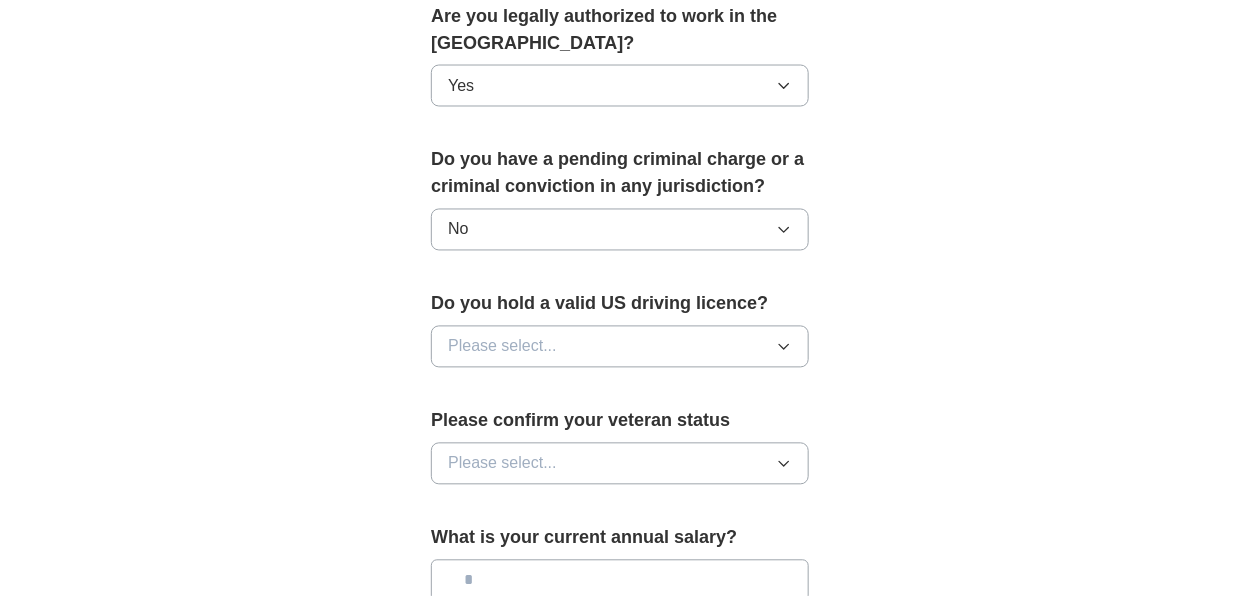 scroll, scrollTop: 1100, scrollLeft: 0, axis: vertical 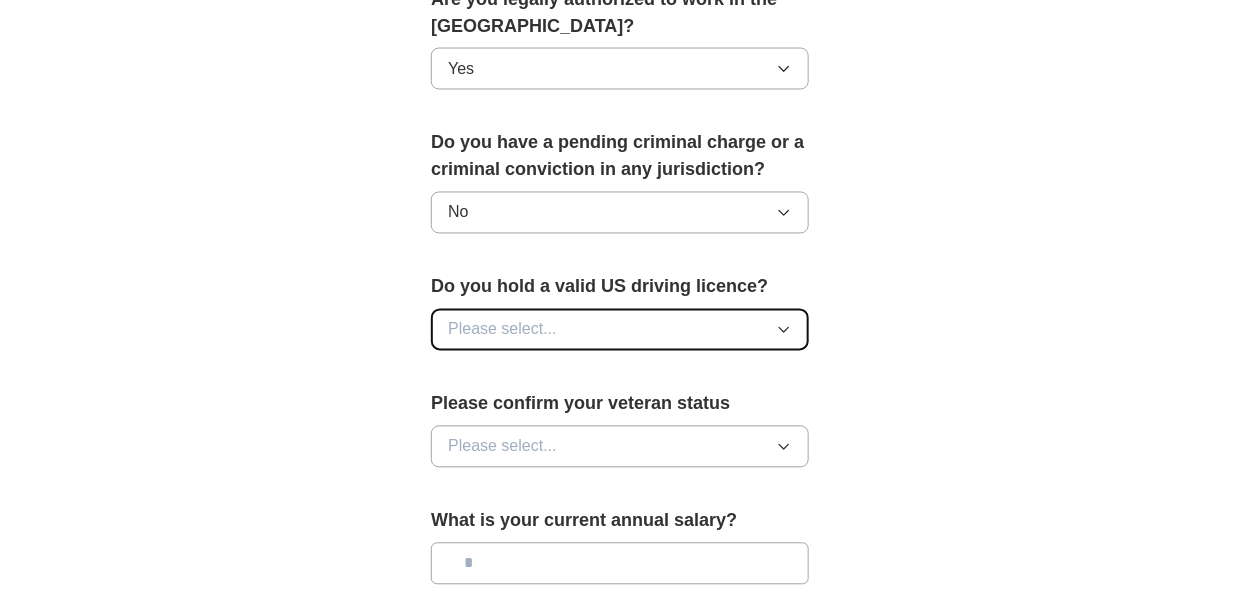 click 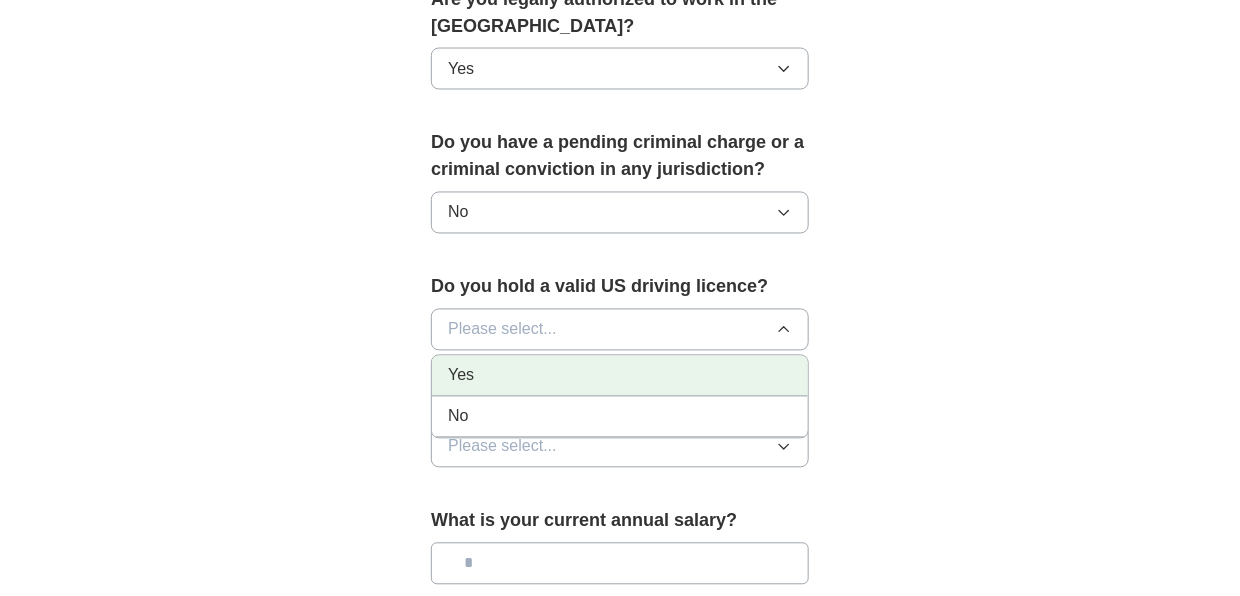 click on "Yes" at bounding box center [620, 376] 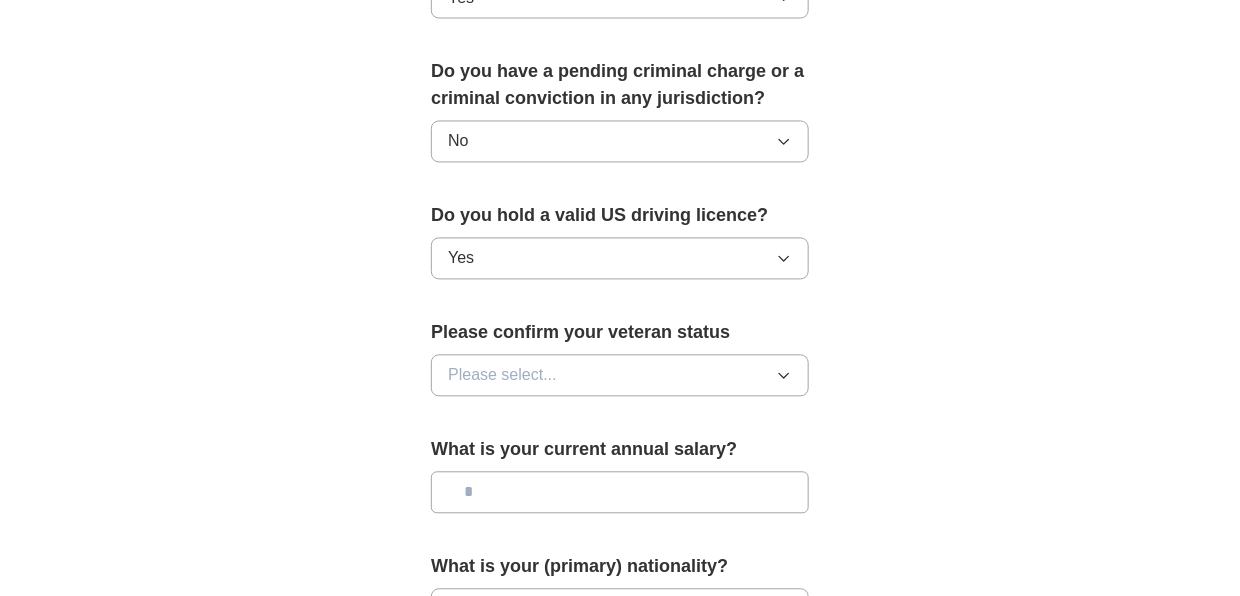 scroll, scrollTop: 1200, scrollLeft: 0, axis: vertical 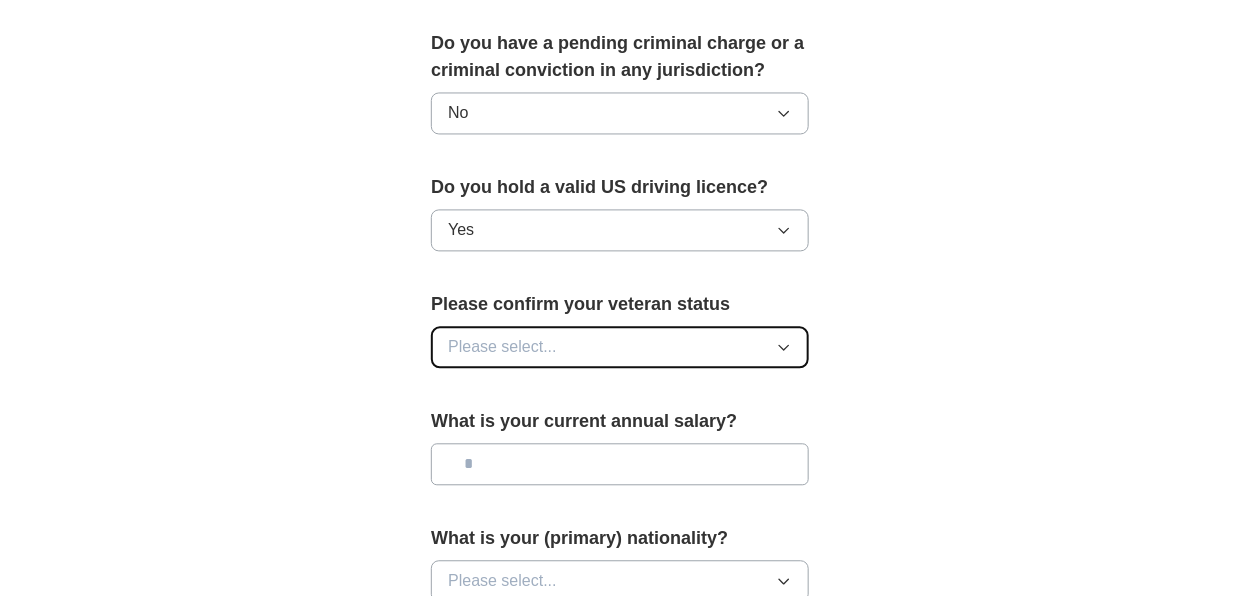click 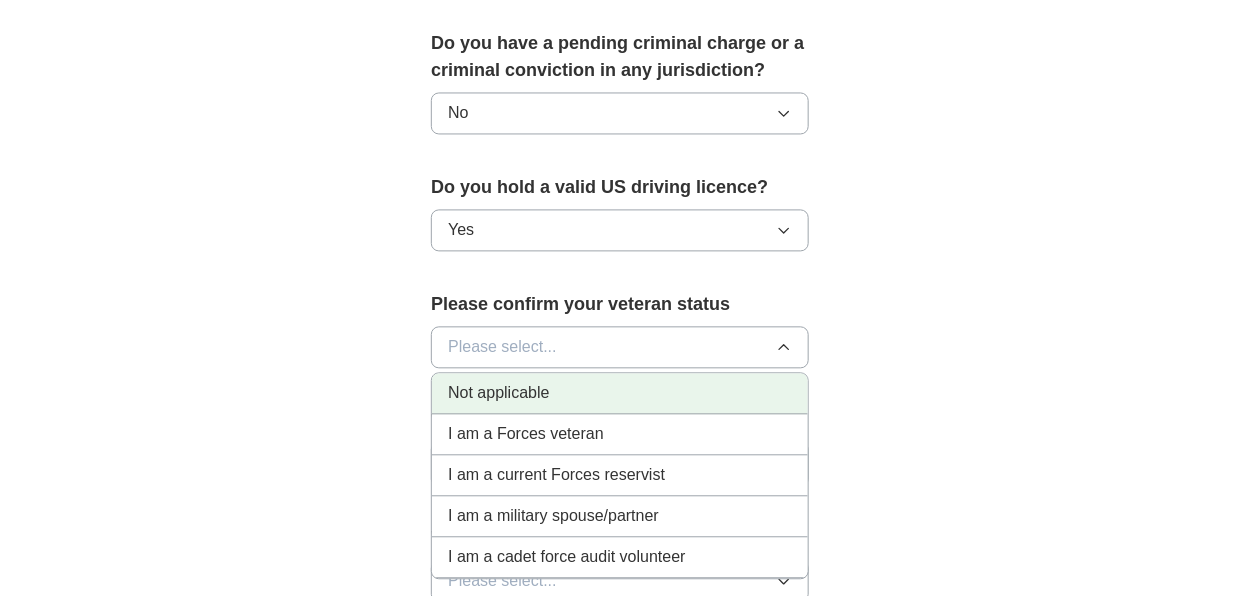 click on "Not applicable" at bounding box center [620, 393] 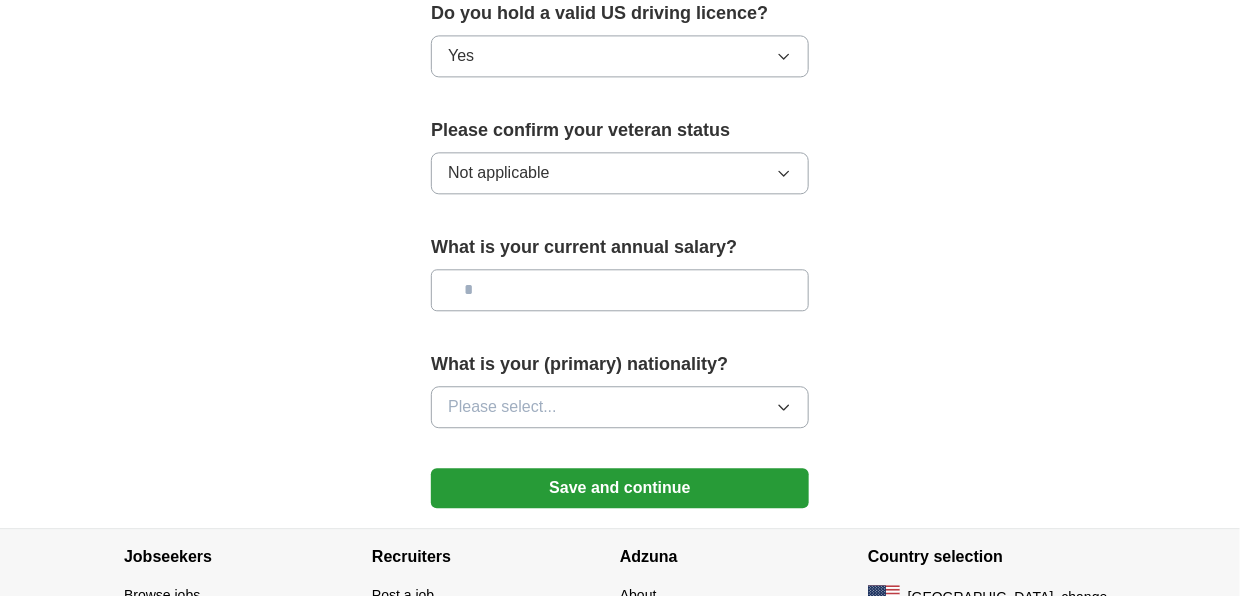 scroll, scrollTop: 1400, scrollLeft: 0, axis: vertical 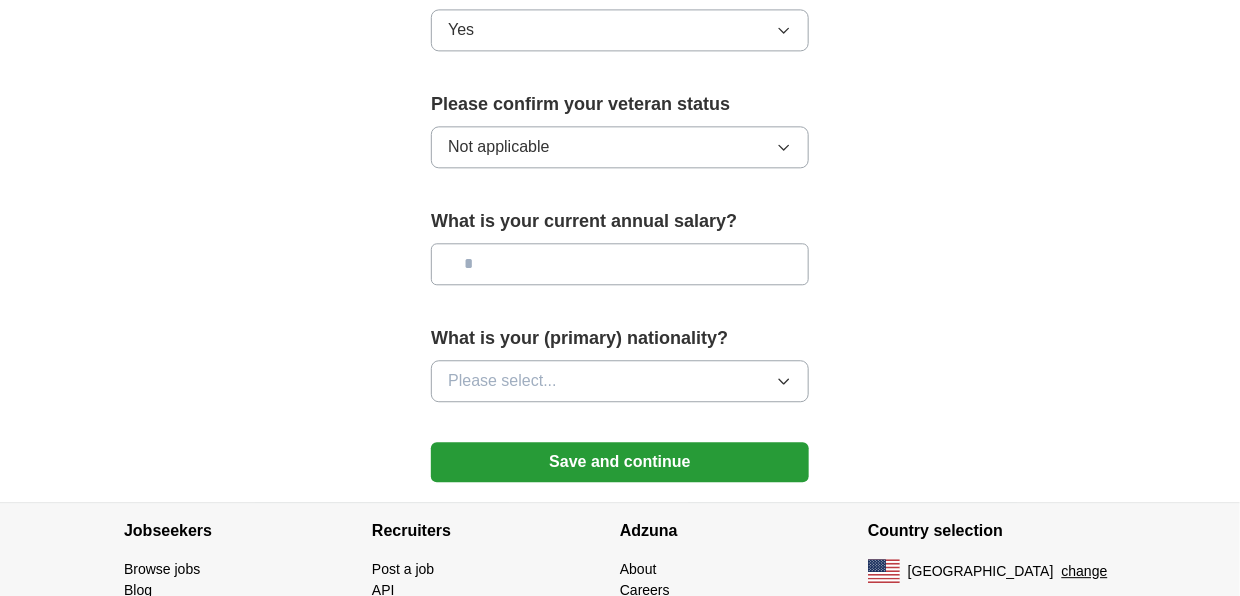 click at bounding box center [620, 264] 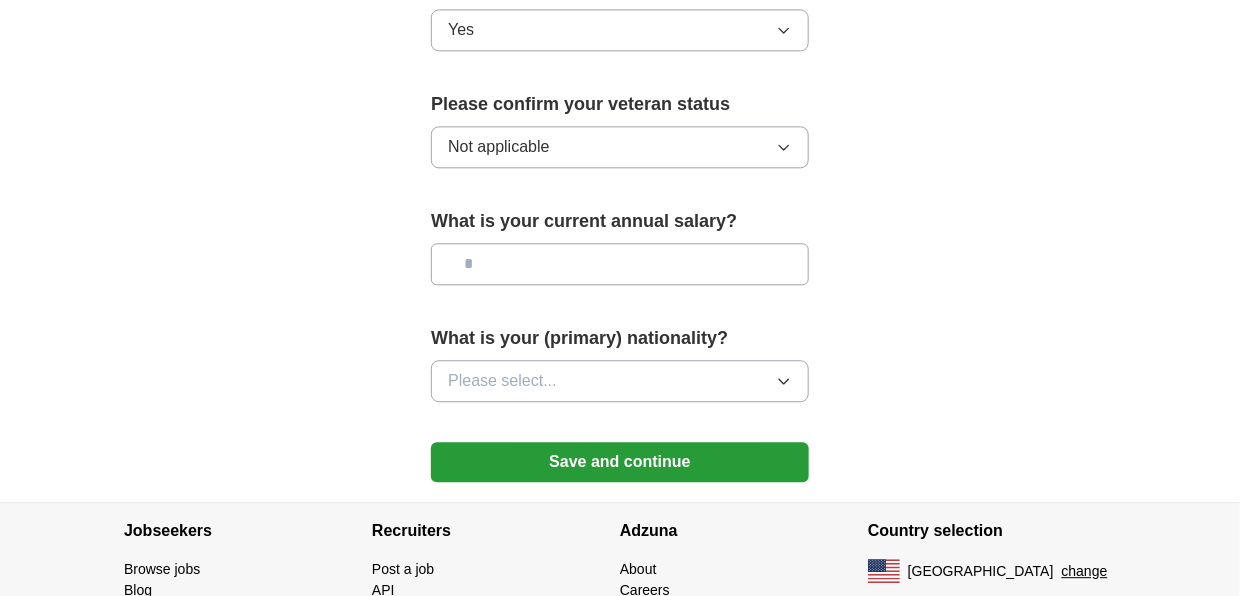 click at bounding box center (620, 264) 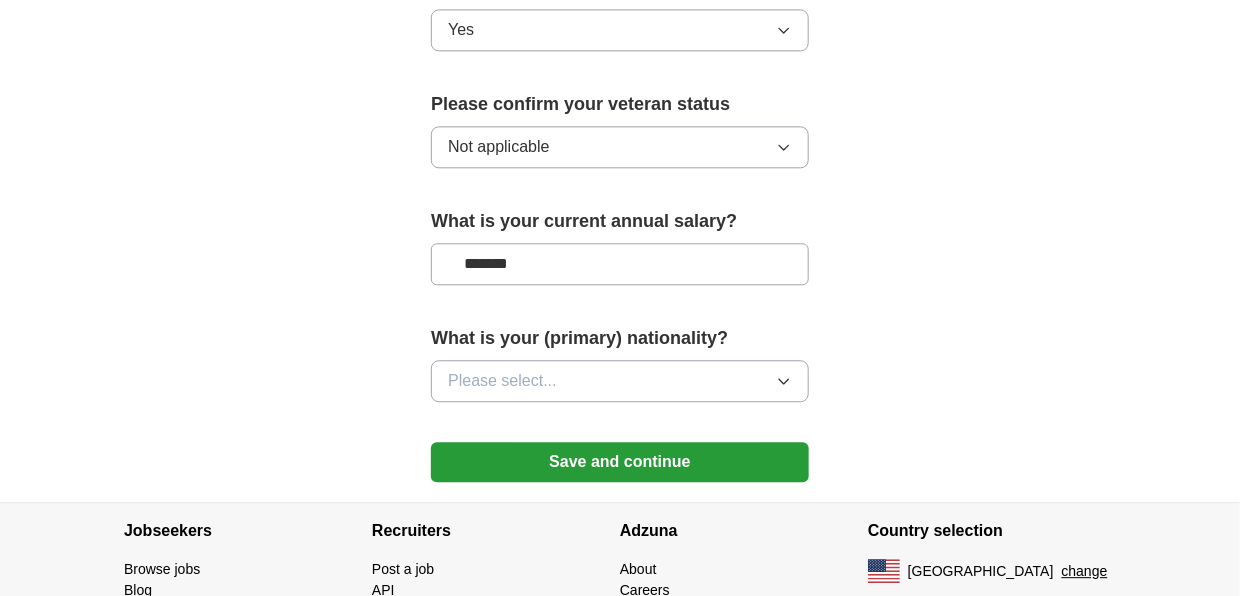 type on "*******" 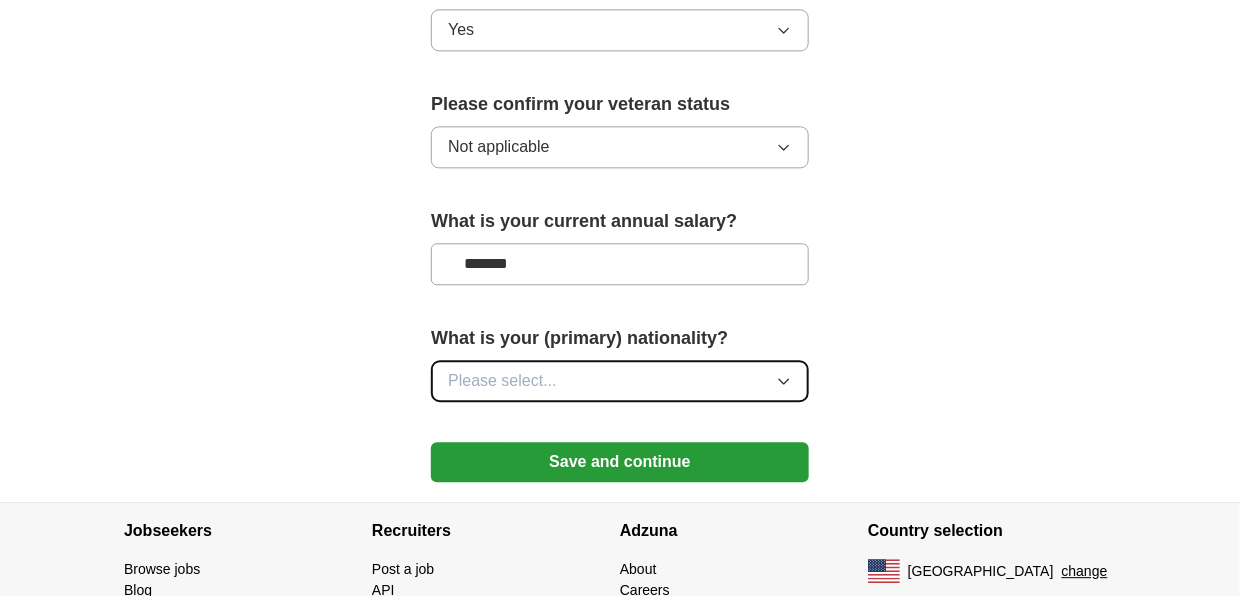 click 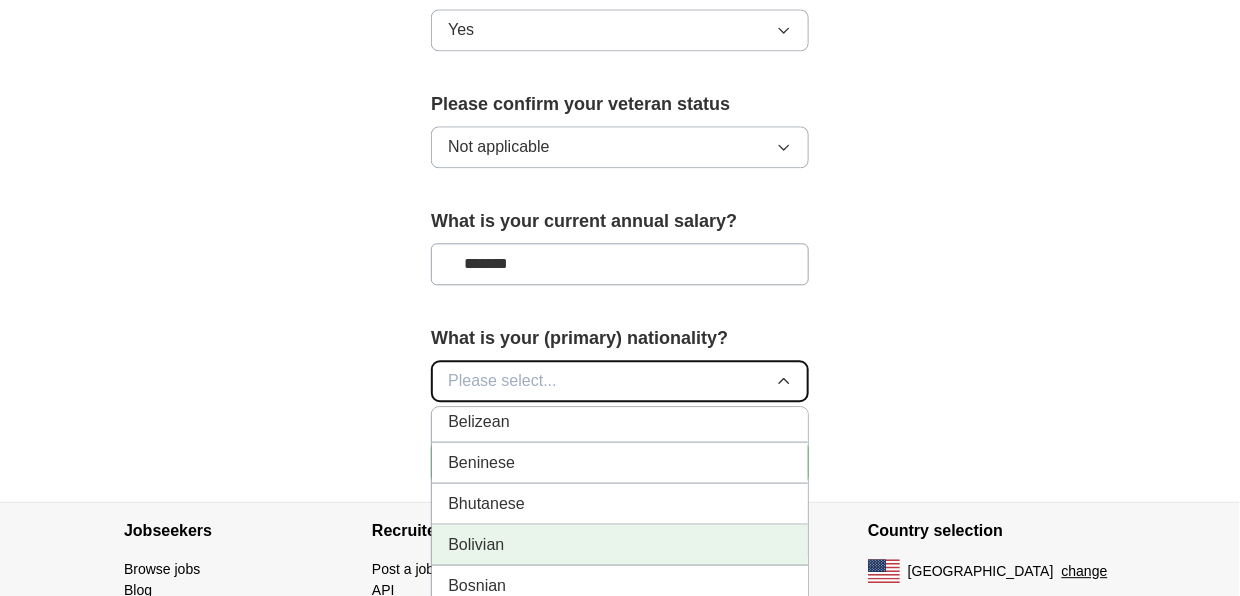 scroll, scrollTop: 900, scrollLeft: 0, axis: vertical 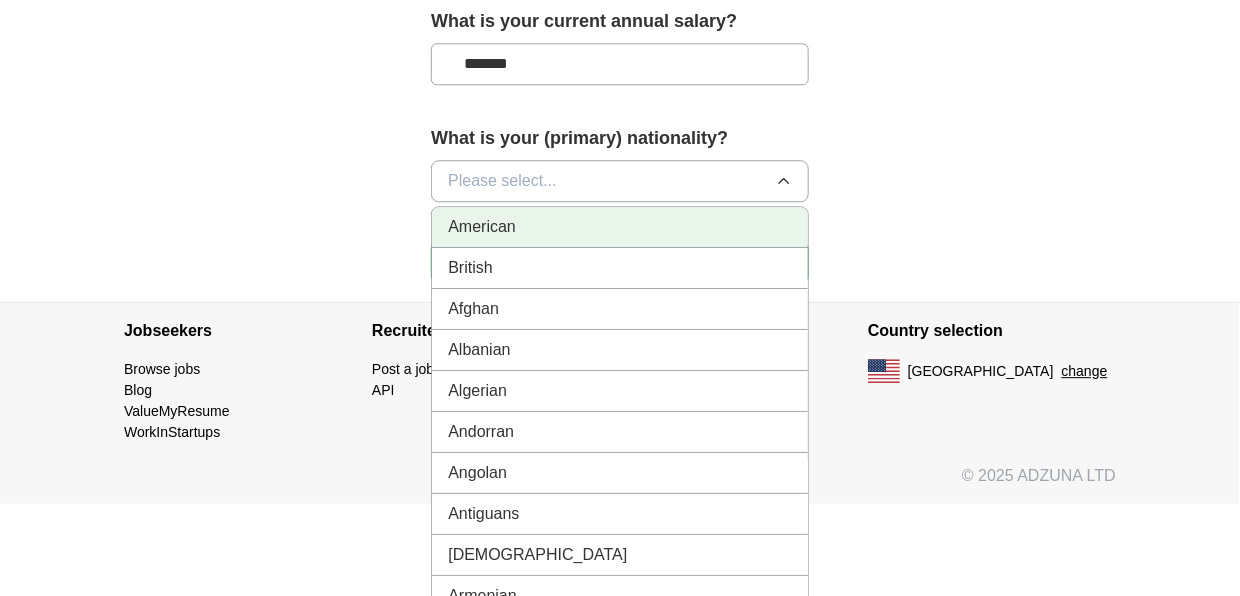 click on "American" at bounding box center (620, 227) 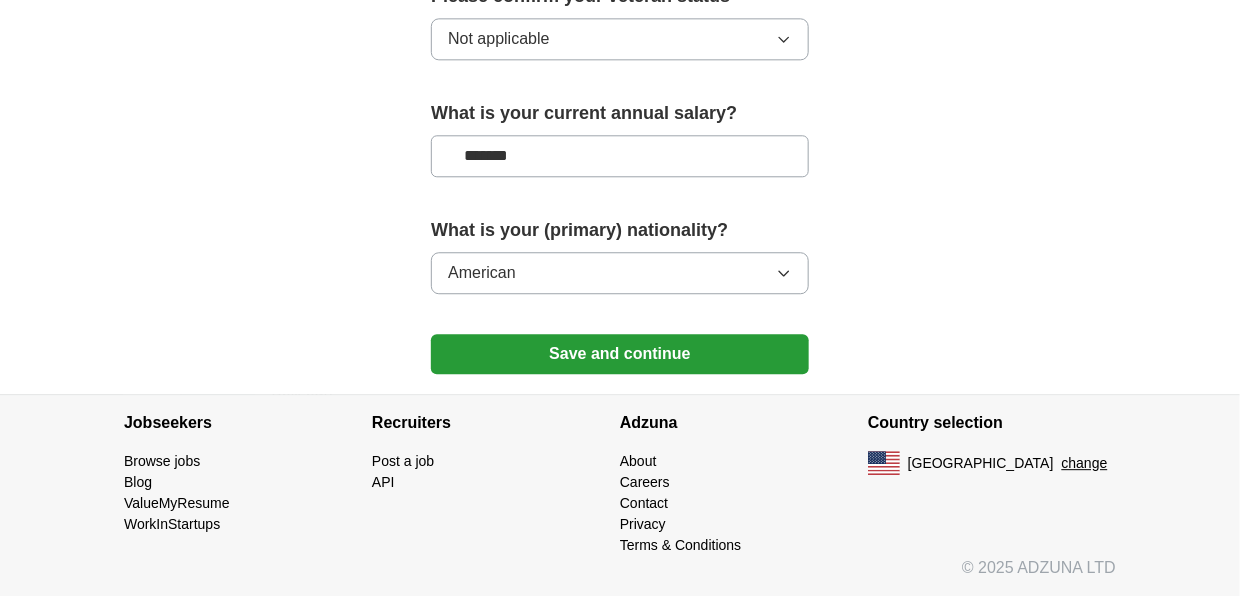 scroll, scrollTop: 1498, scrollLeft: 0, axis: vertical 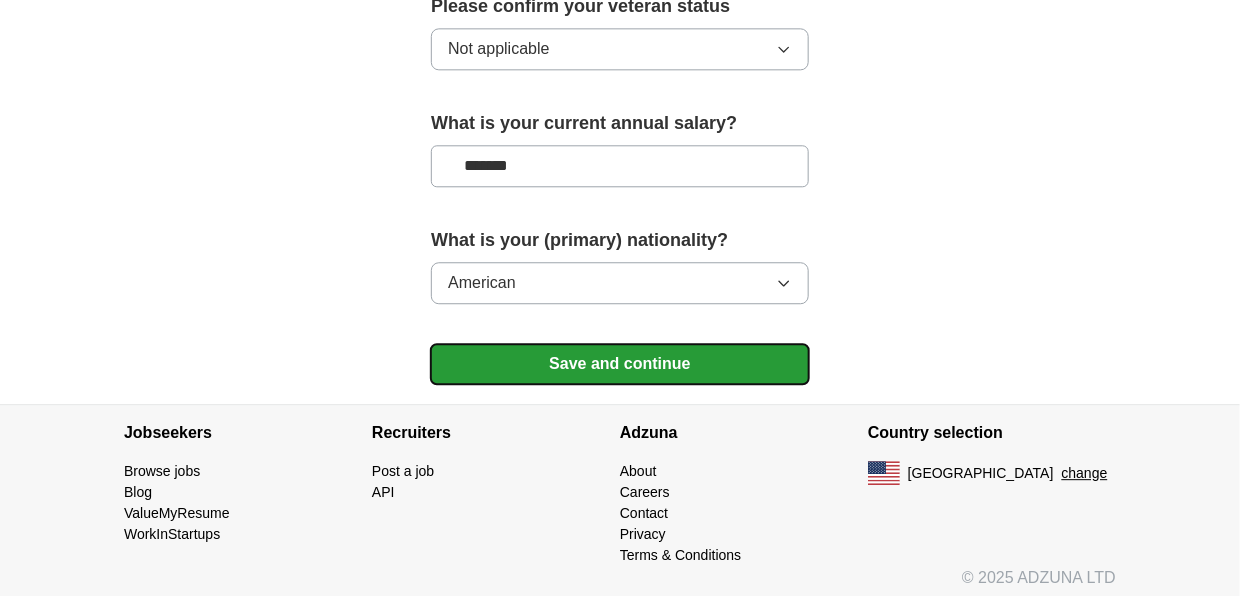 click on "Save and continue" at bounding box center (620, 364) 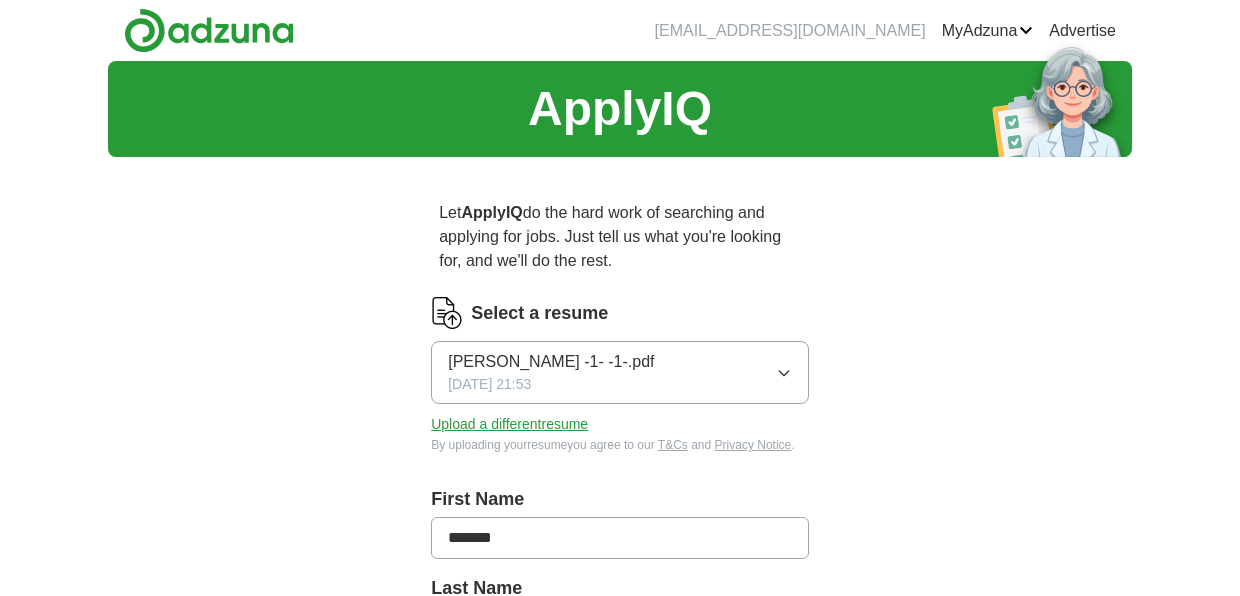 scroll, scrollTop: 0, scrollLeft: 0, axis: both 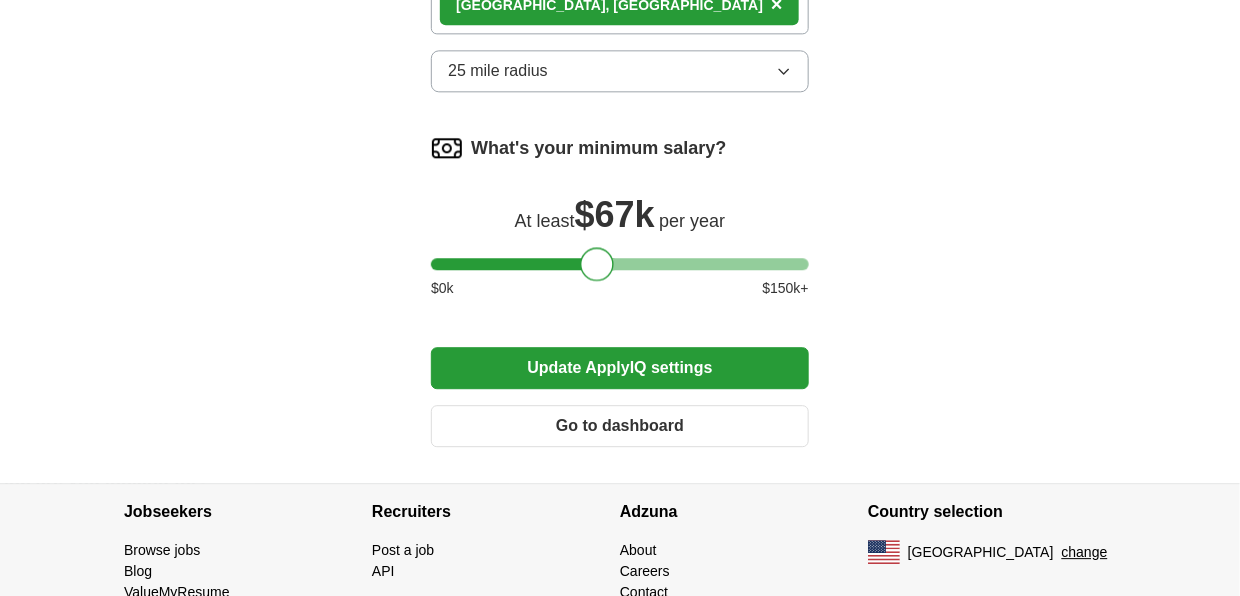 click at bounding box center (620, 264) 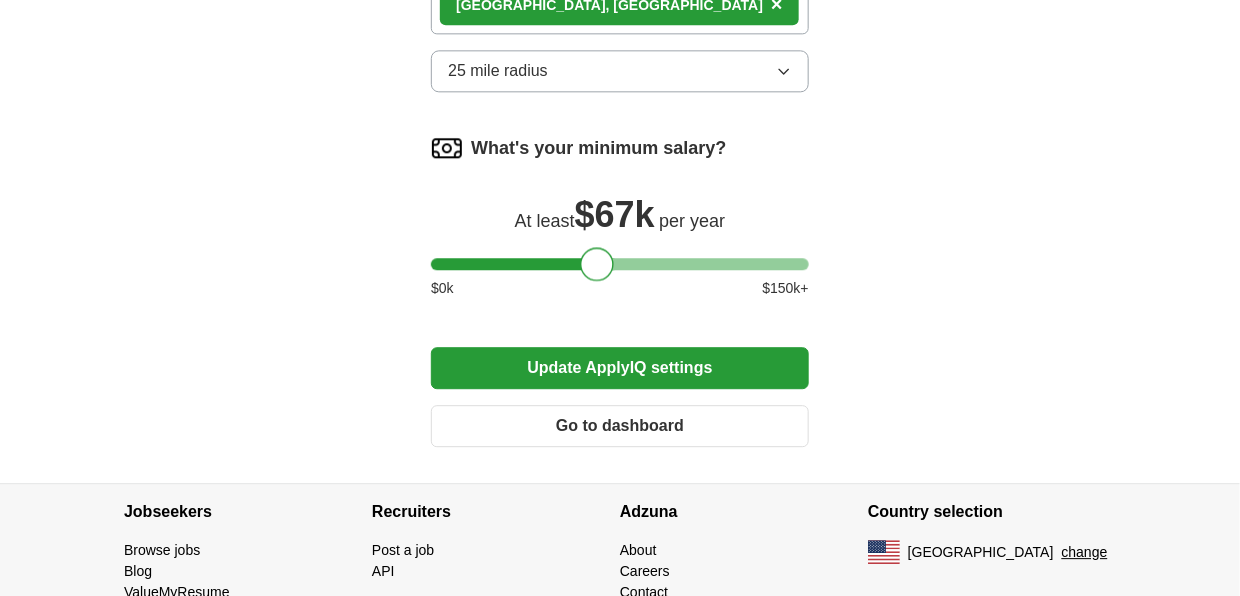 click at bounding box center [620, 264] 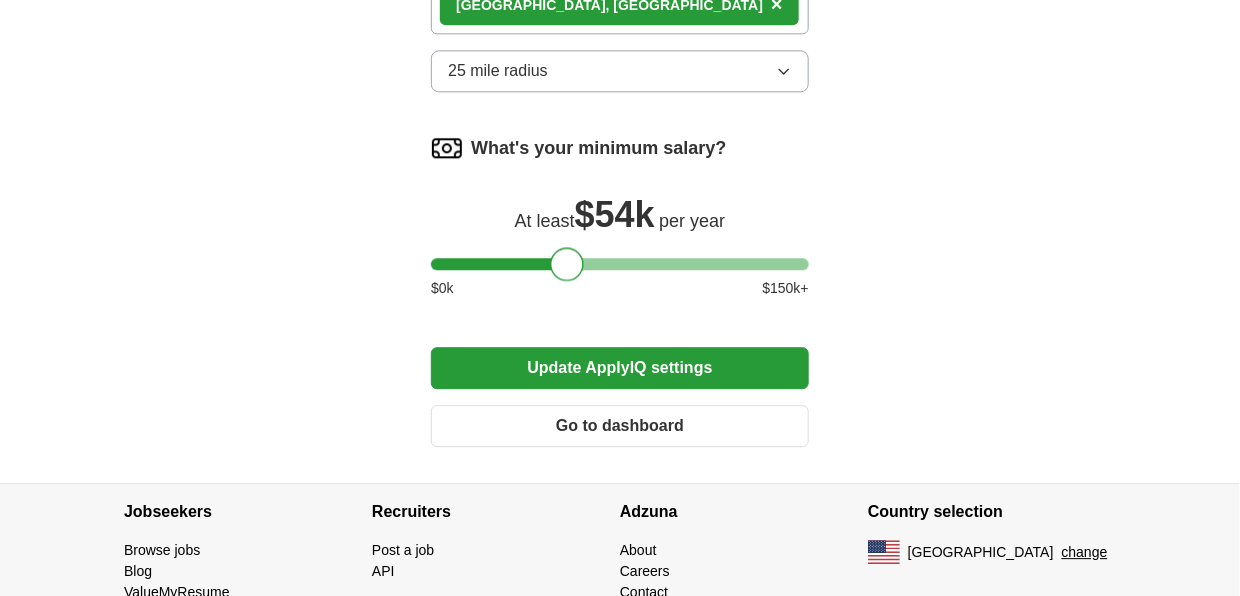 click at bounding box center [567, 264] 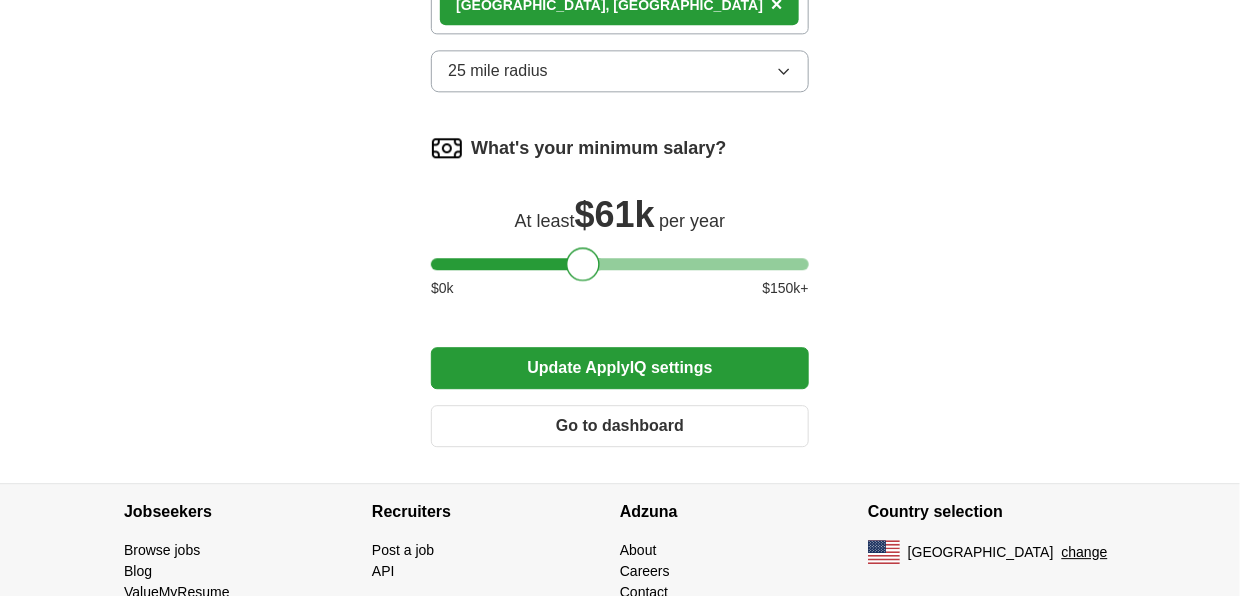 click at bounding box center [583, 264] 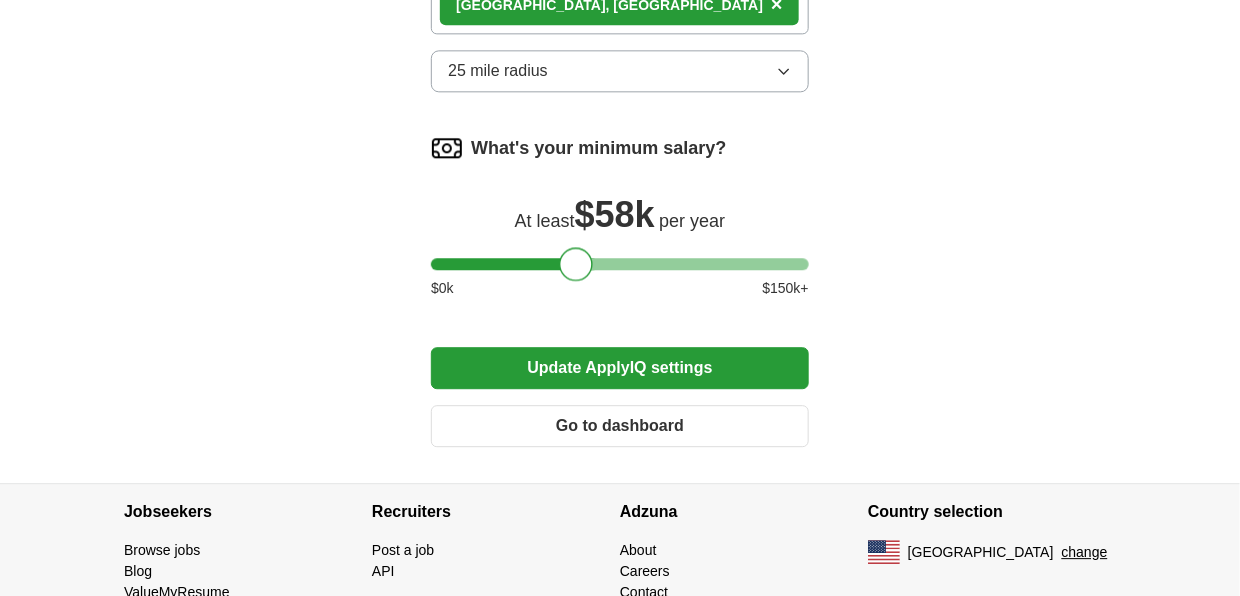 click at bounding box center (620, 264) 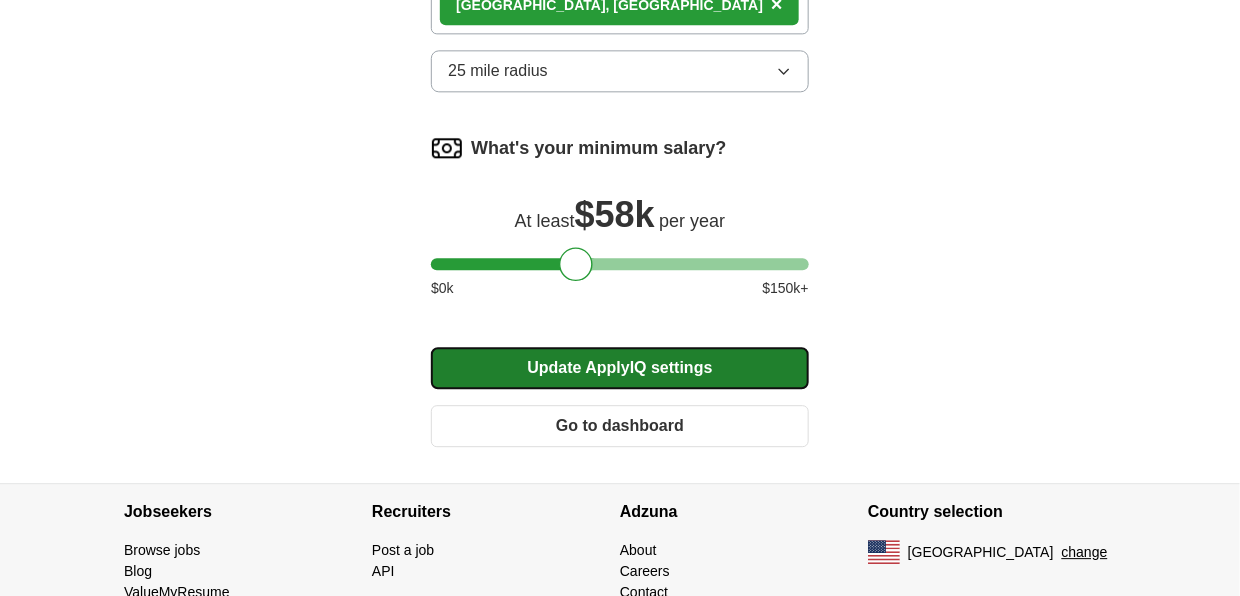 click on "Update ApplyIQ settings" at bounding box center [620, 368] 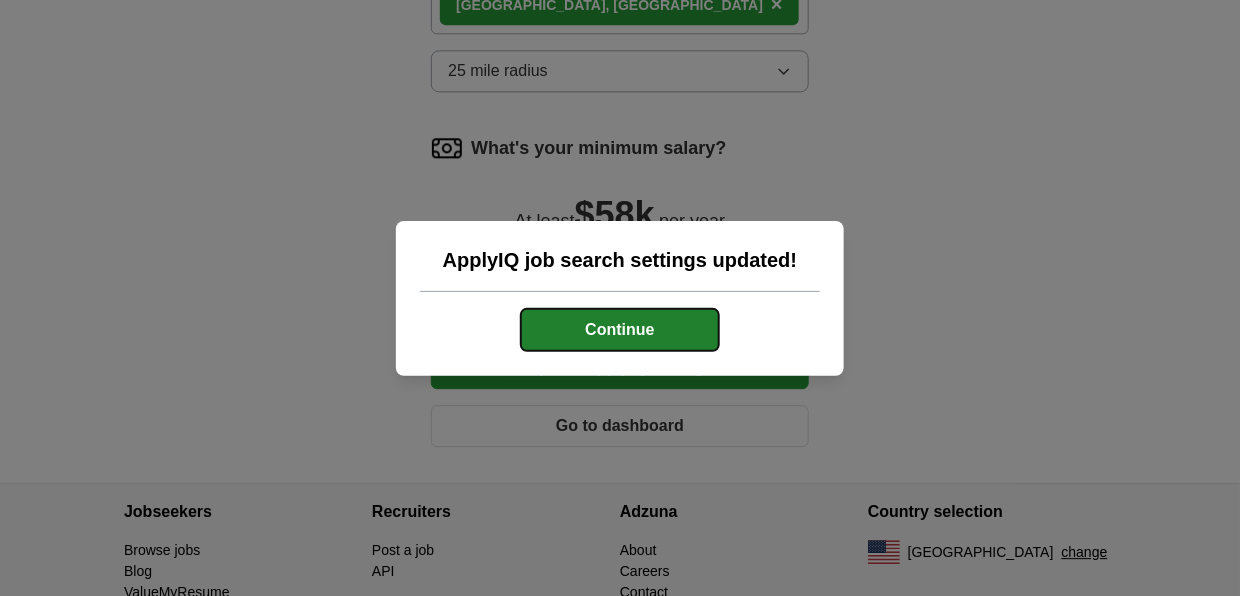 click on "Continue" at bounding box center (620, 330) 